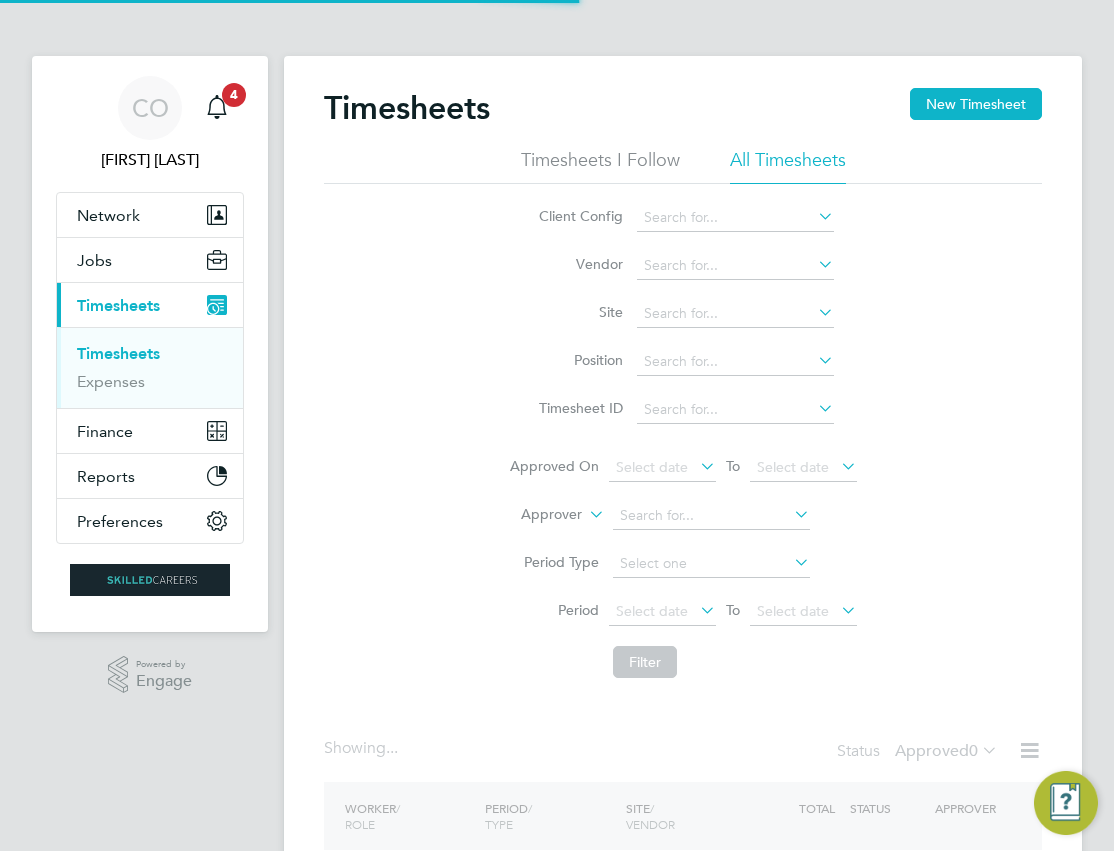 scroll, scrollTop: 0, scrollLeft: 0, axis: both 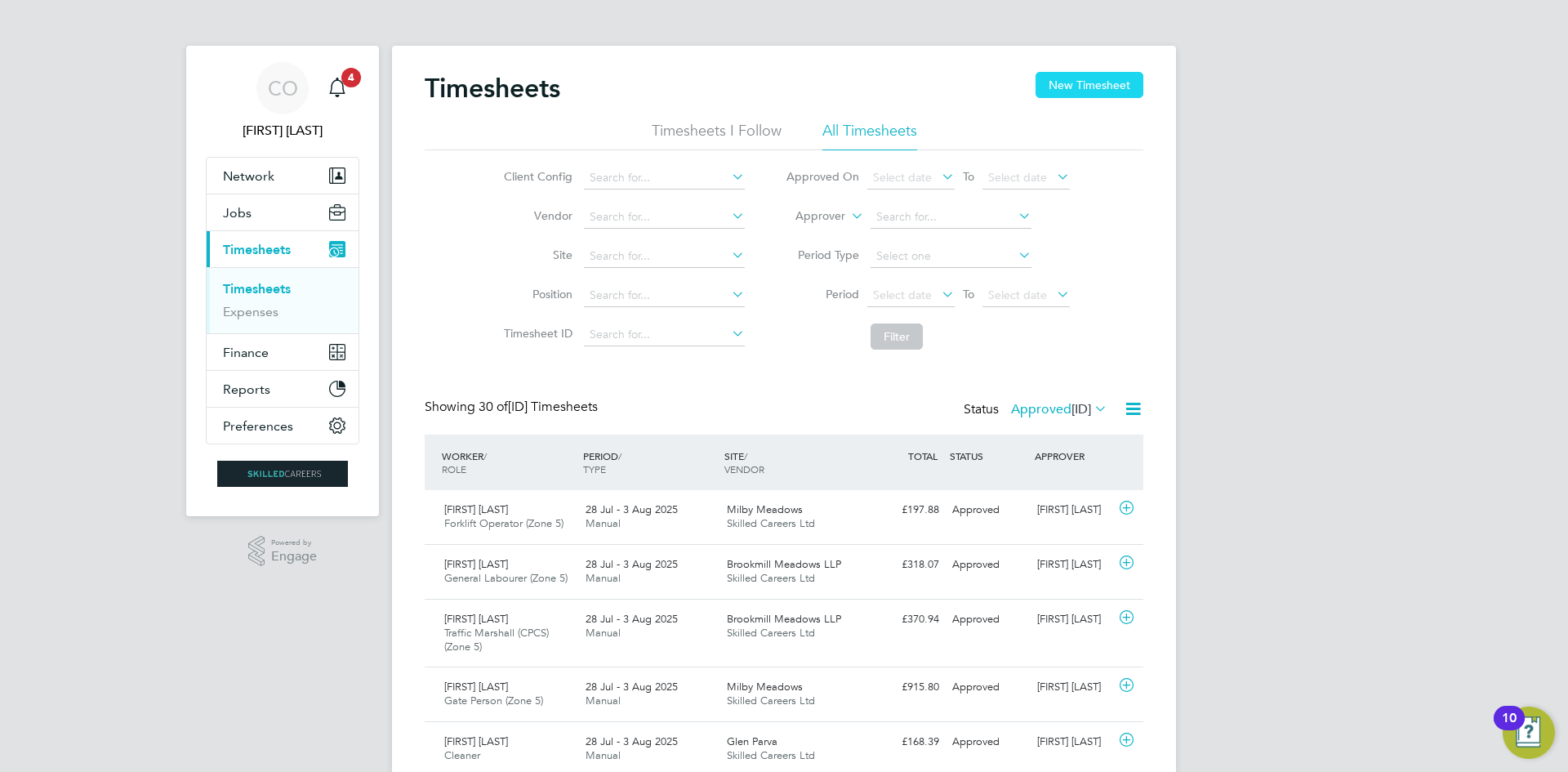 click on "New Timesheet" 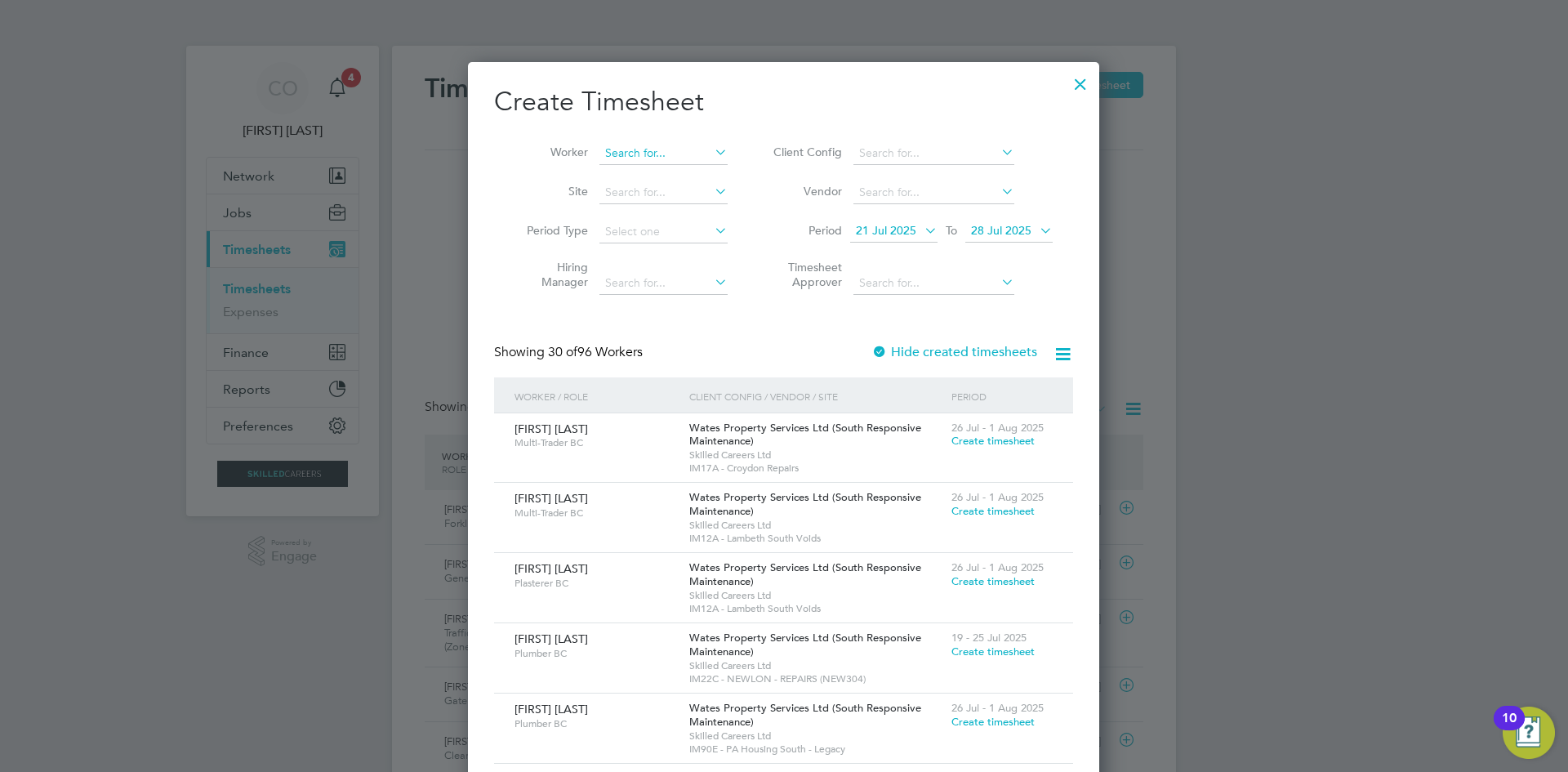 click at bounding box center [663, 154] 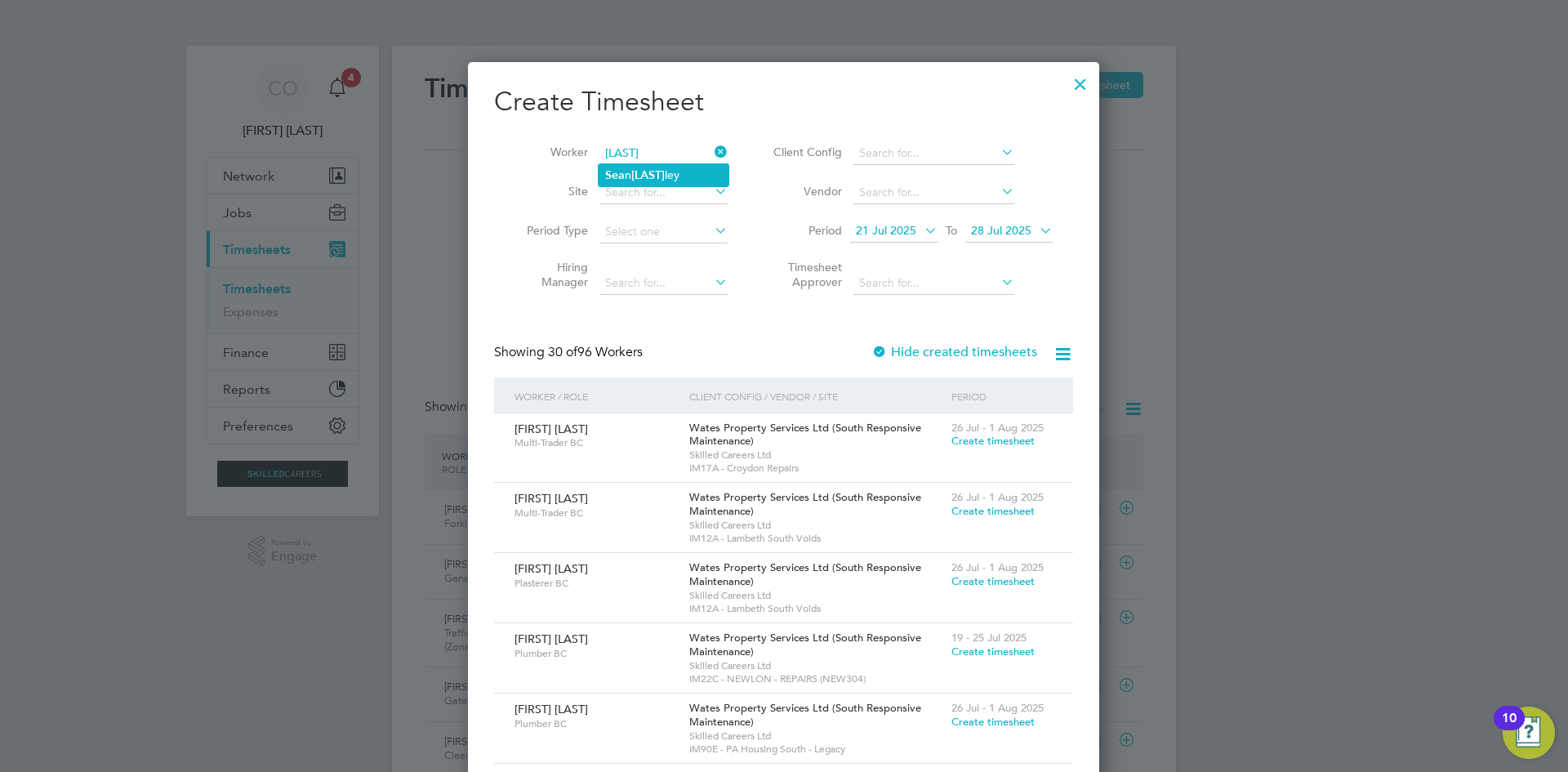 click on "[LAST]" 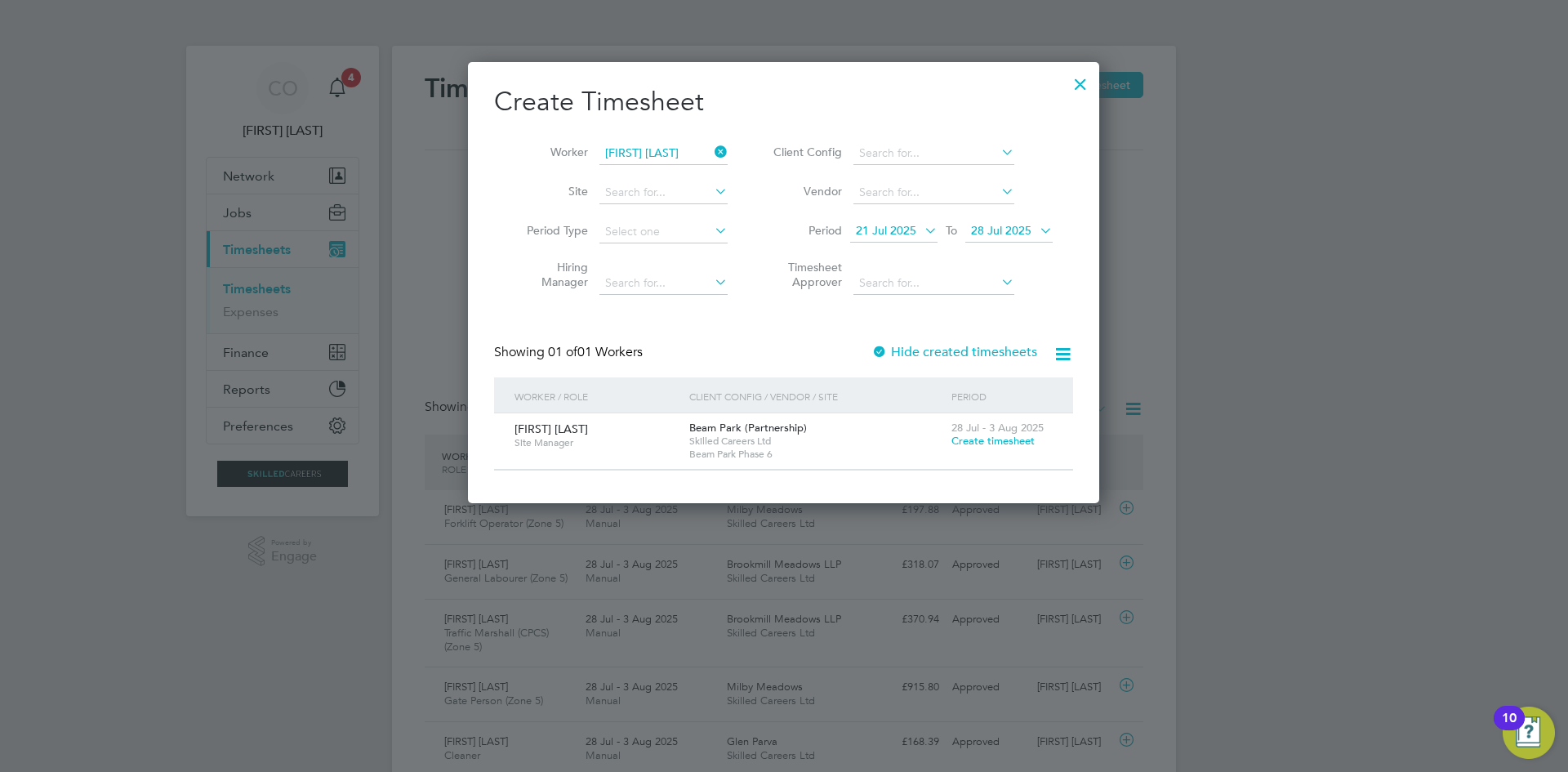 click on "Create timesheet" at bounding box center [993, 440] 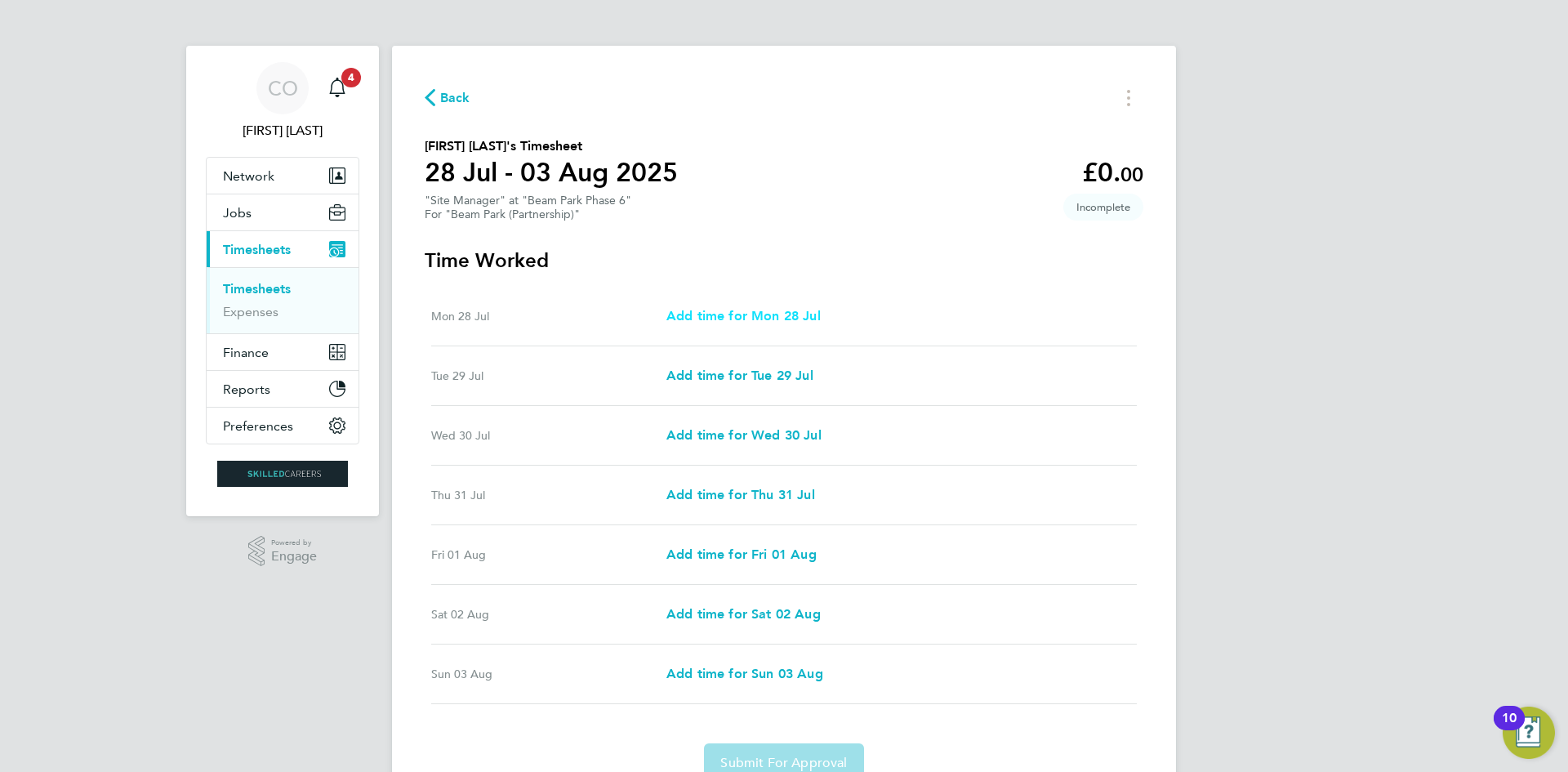 click on "Add time for Mon 28 Jul" at bounding box center (743, 315) 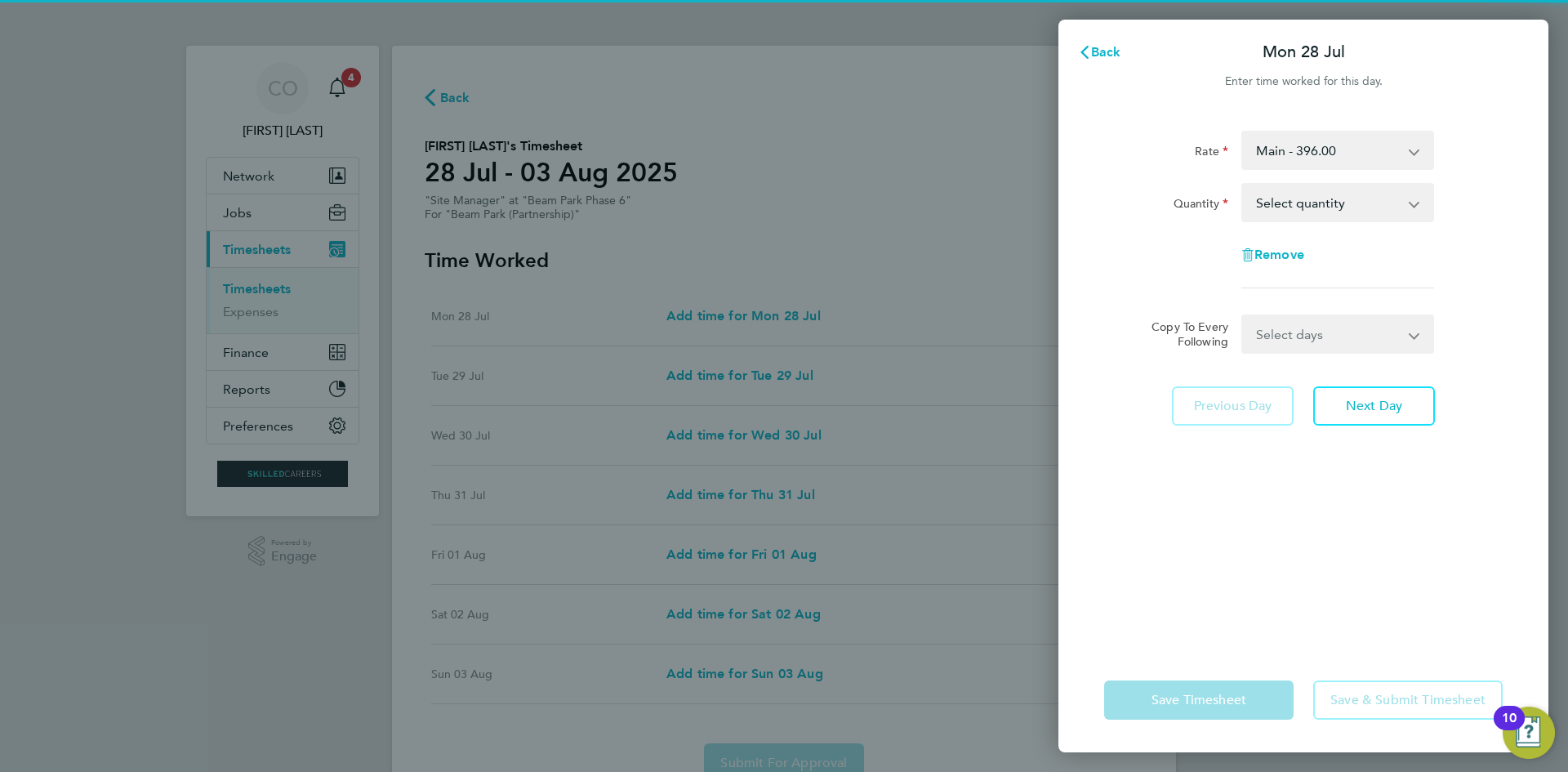 click on "Select quantity   0.5   1" at bounding box center (1328, 203) 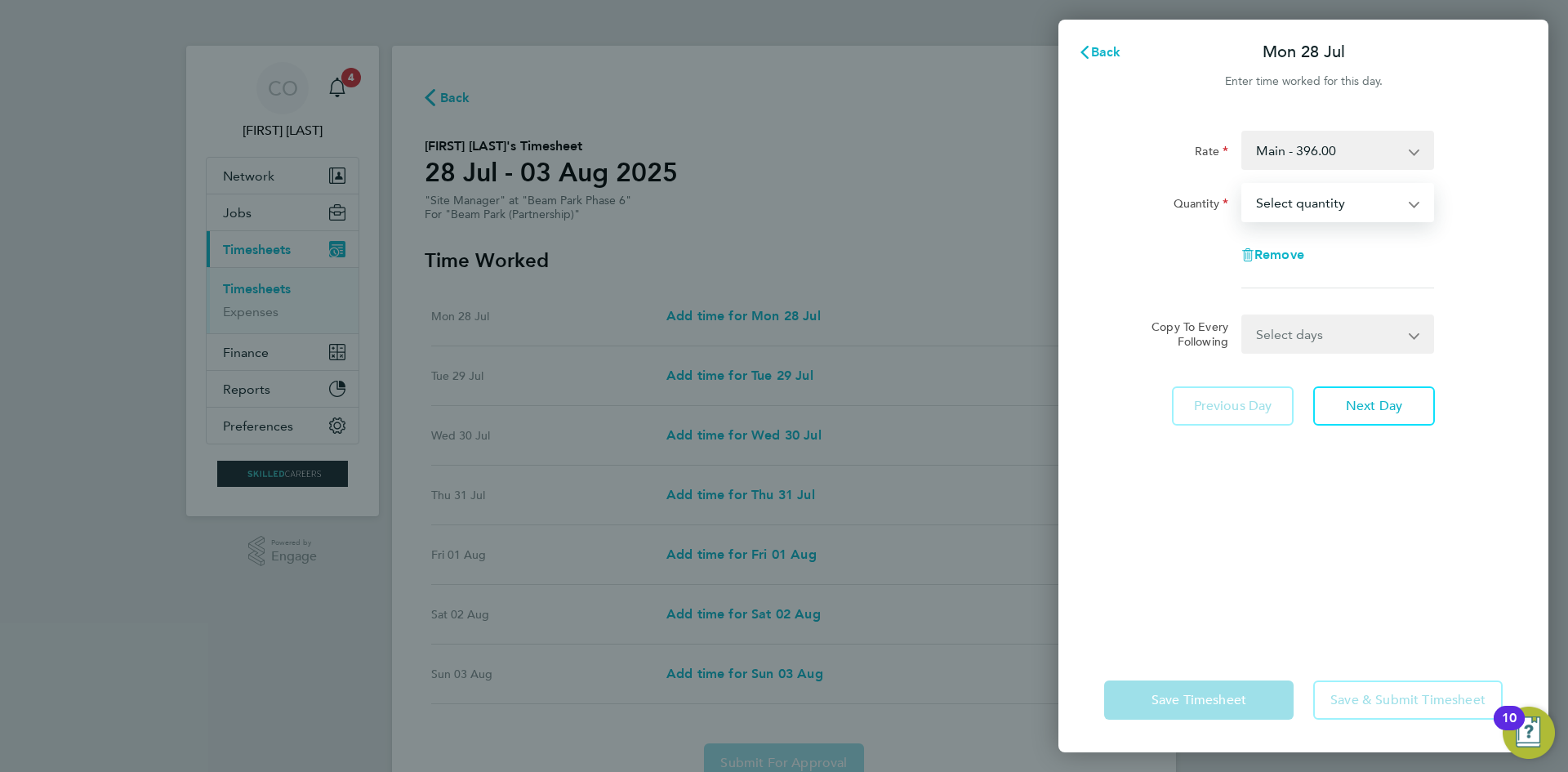 select on "1" 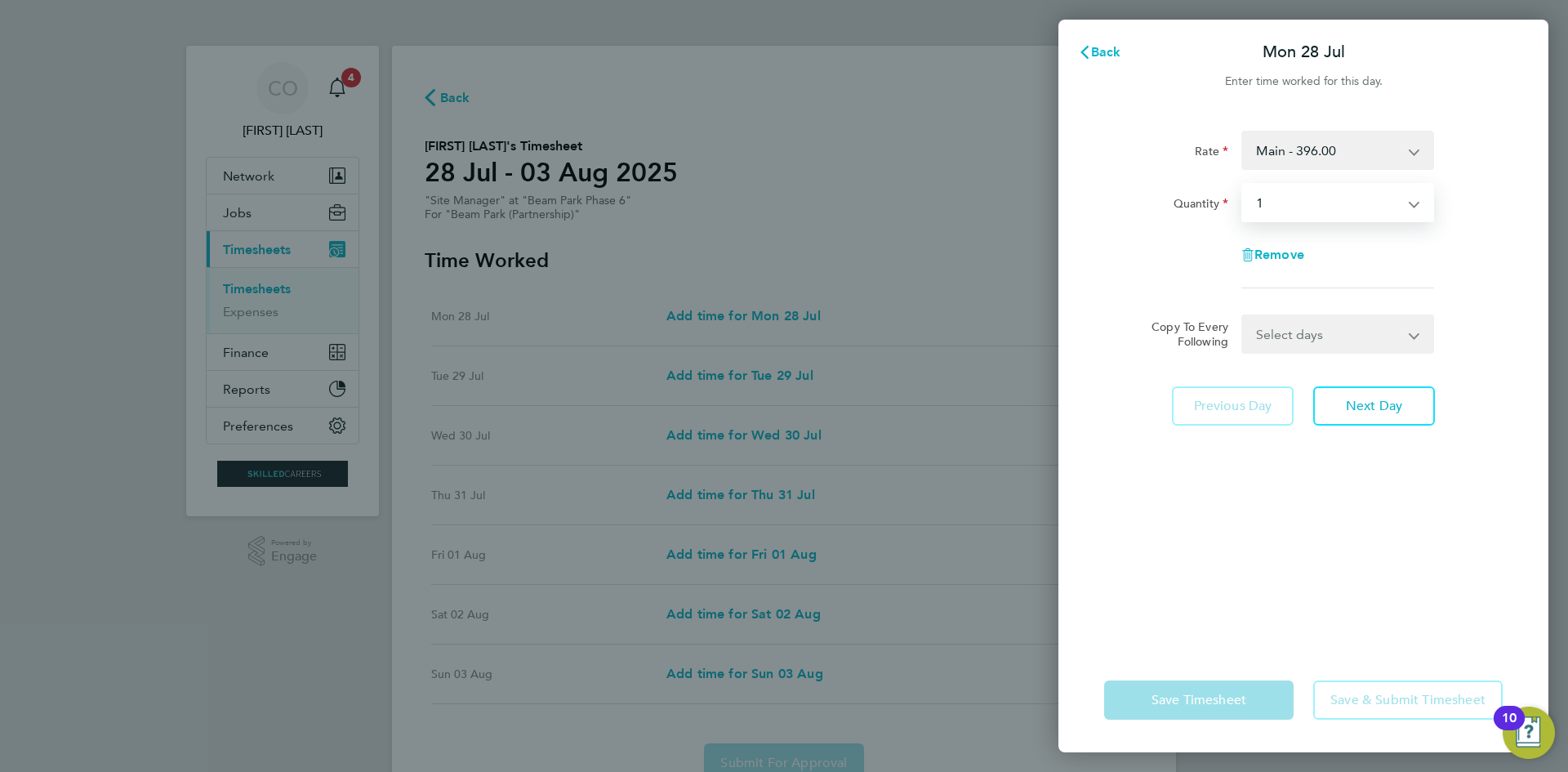 click on "Select quantity   0.5   1" at bounding box center (1328, 203) 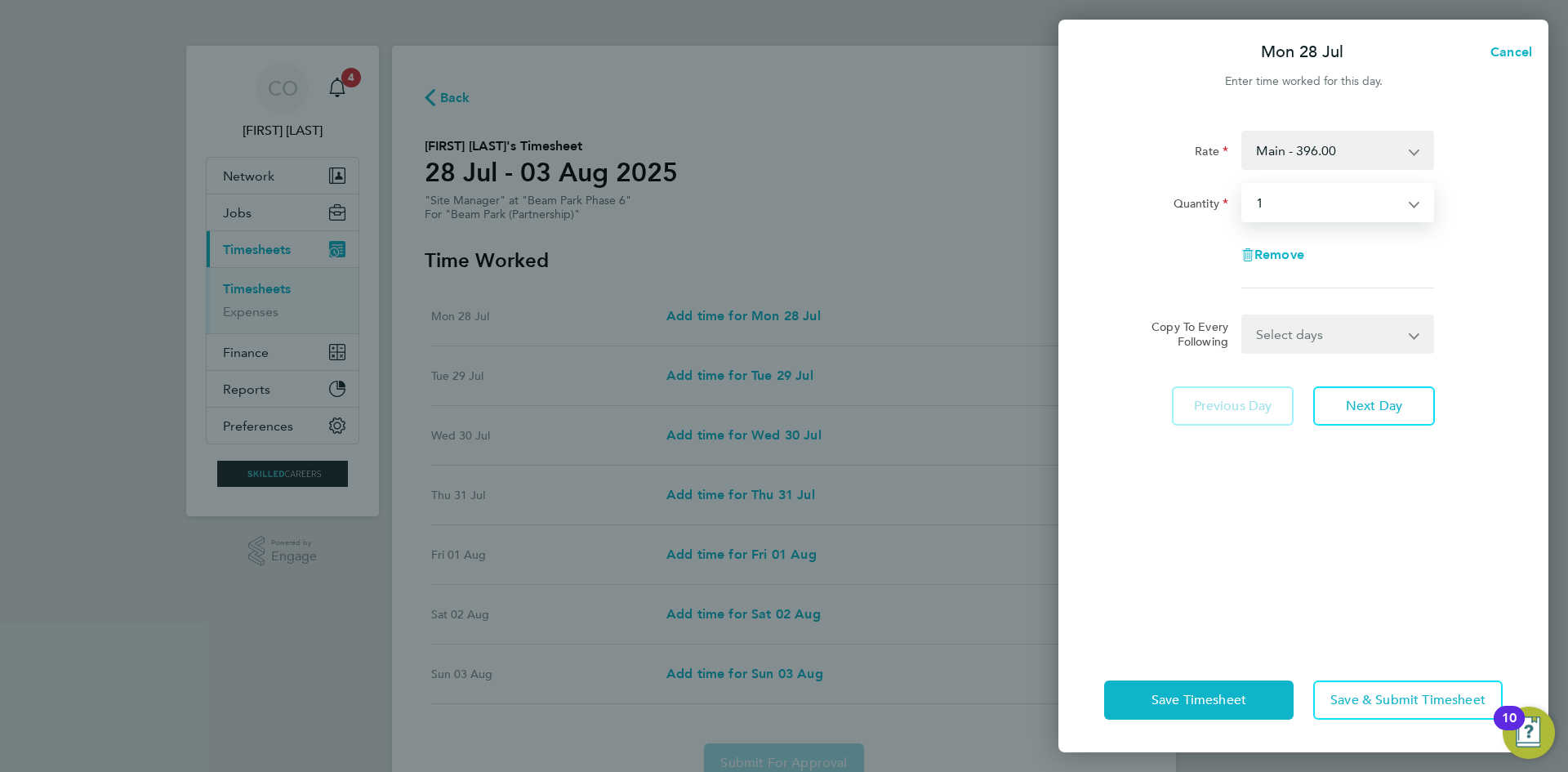 click on "Select days   Day   Weekday (Mon-Fri)   Weekend (Sat-Sun)   Tuesday   Wednesday   Thursday   Friday   Saturday   Sunday" at bounding box center [1329, 334] 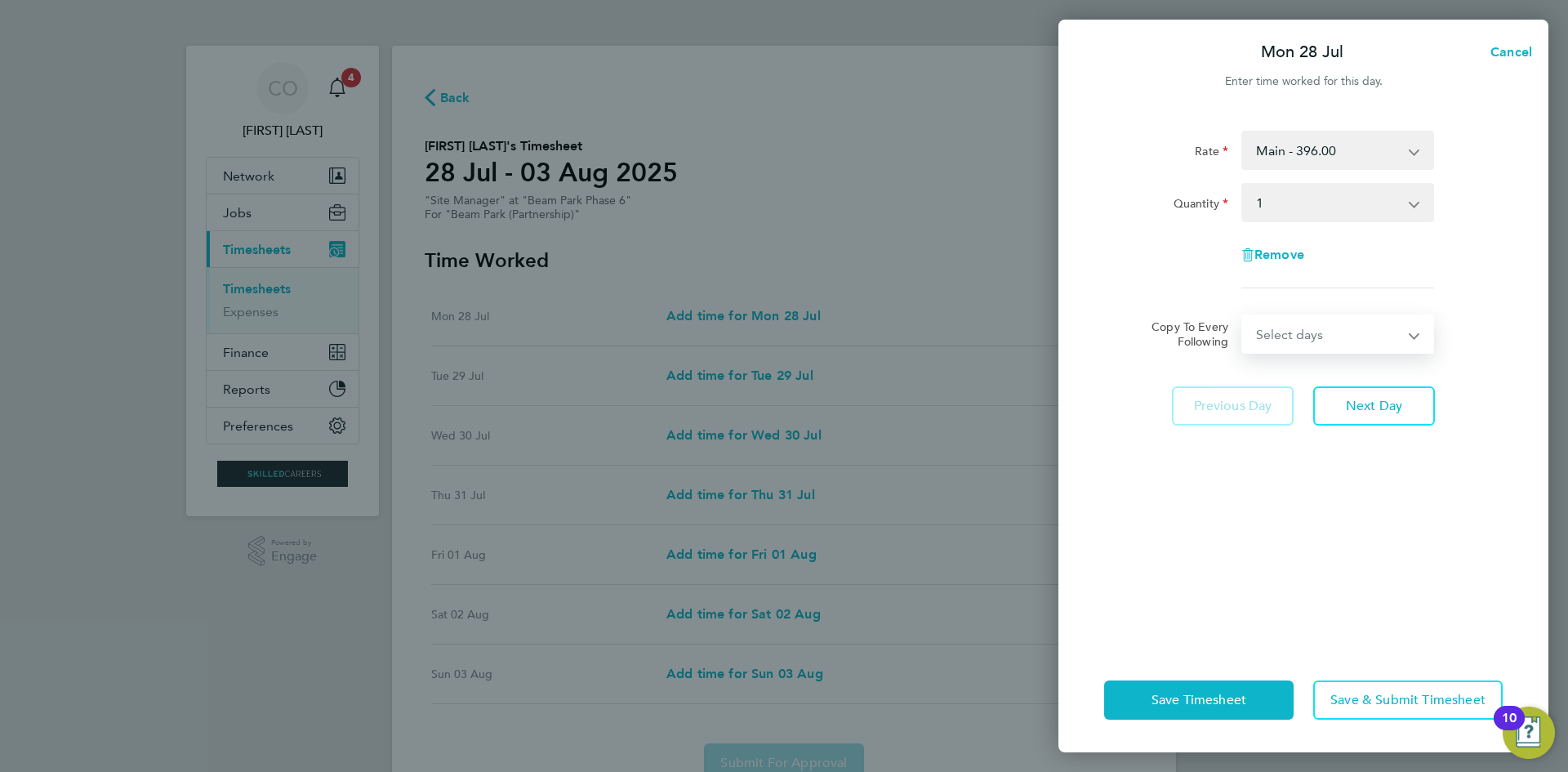 select on "WEEKDAY" 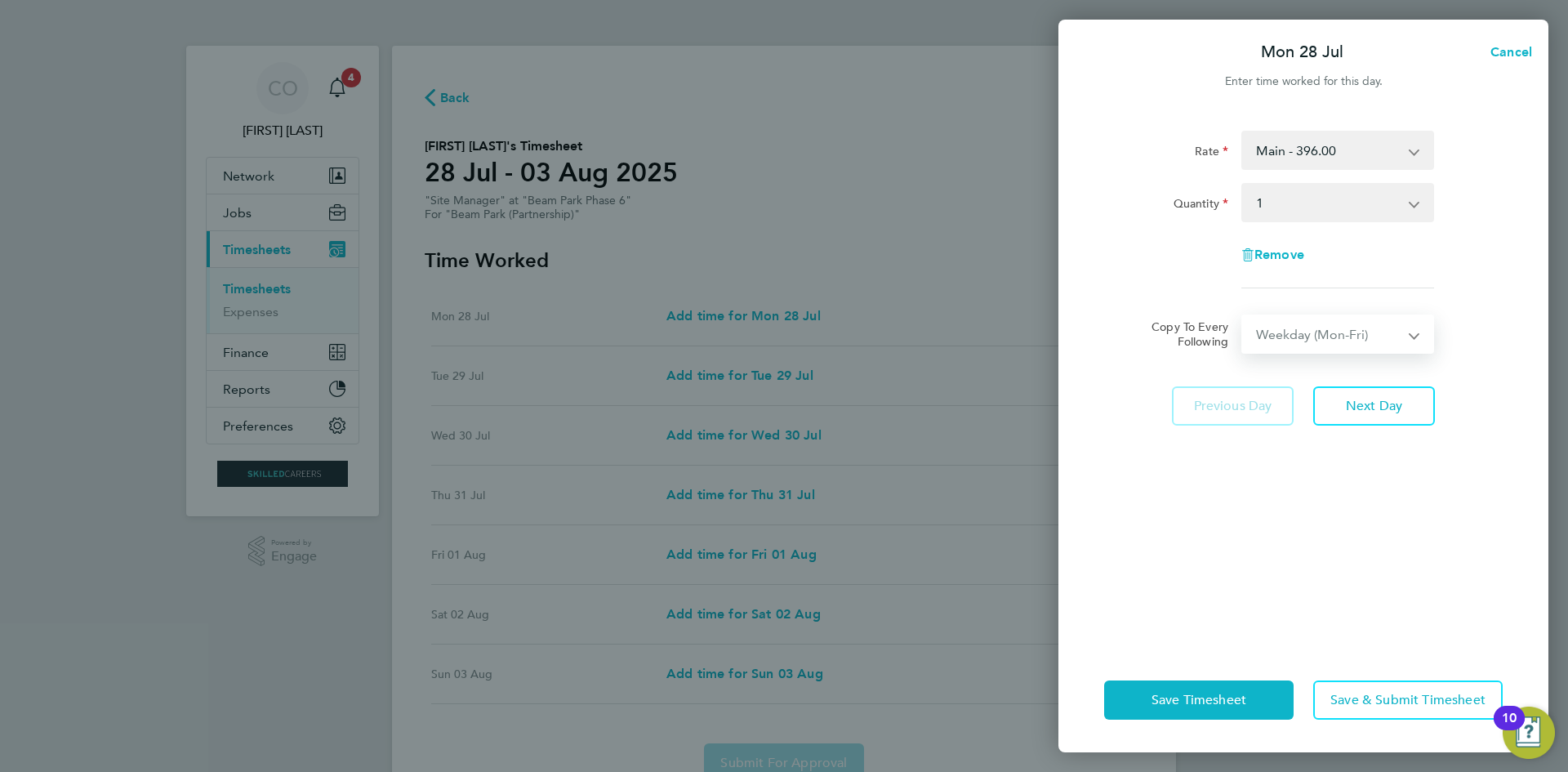 click on "Select days   Day   Weekday (Mon-Fri)   Weekend (Sat-Sun)   Tuesday   Wednesday   Thursday   Friday   Saturday   Sunday" at bounding box center [1329, 334] 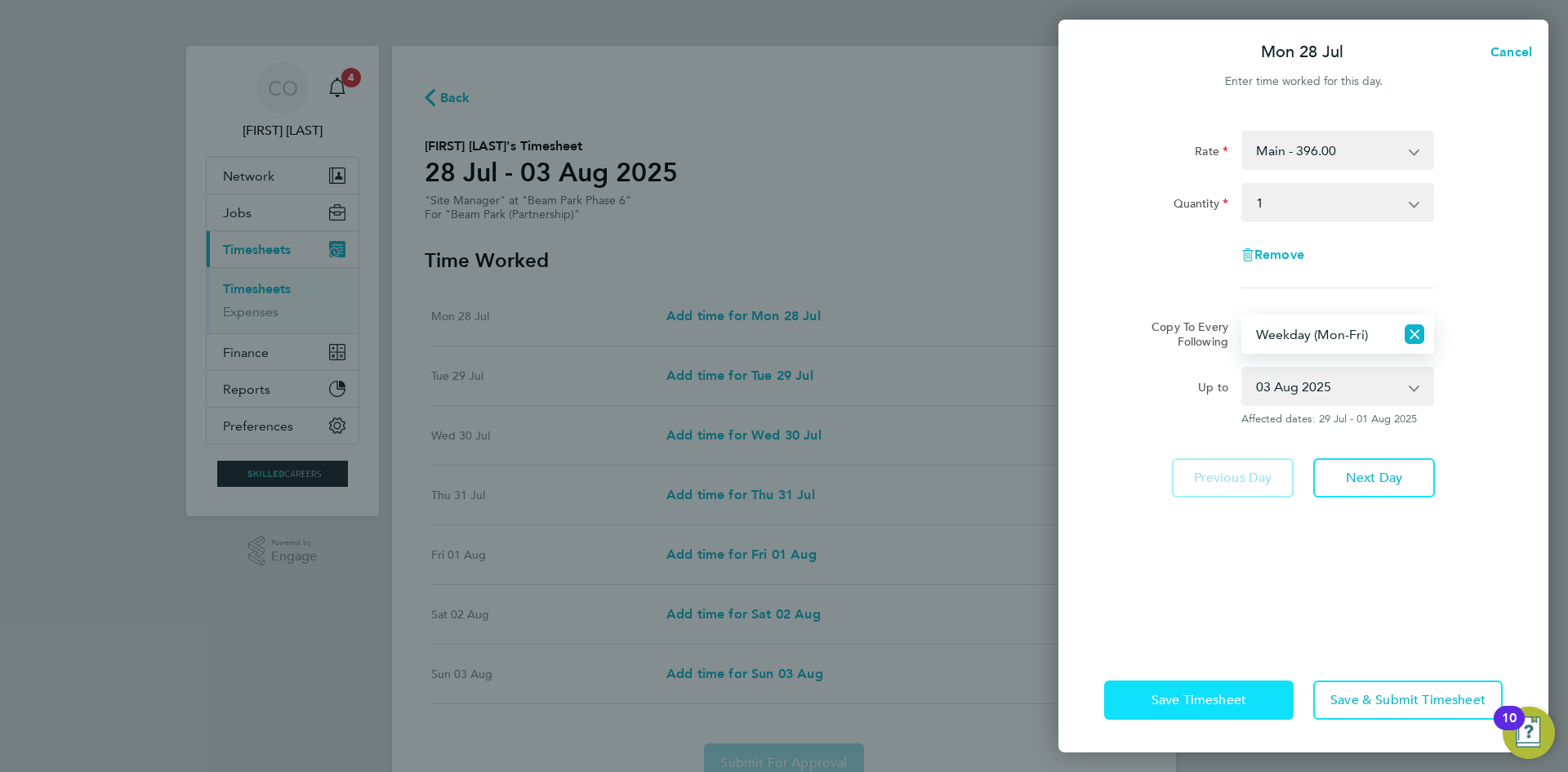 click on "Save Timesheet" 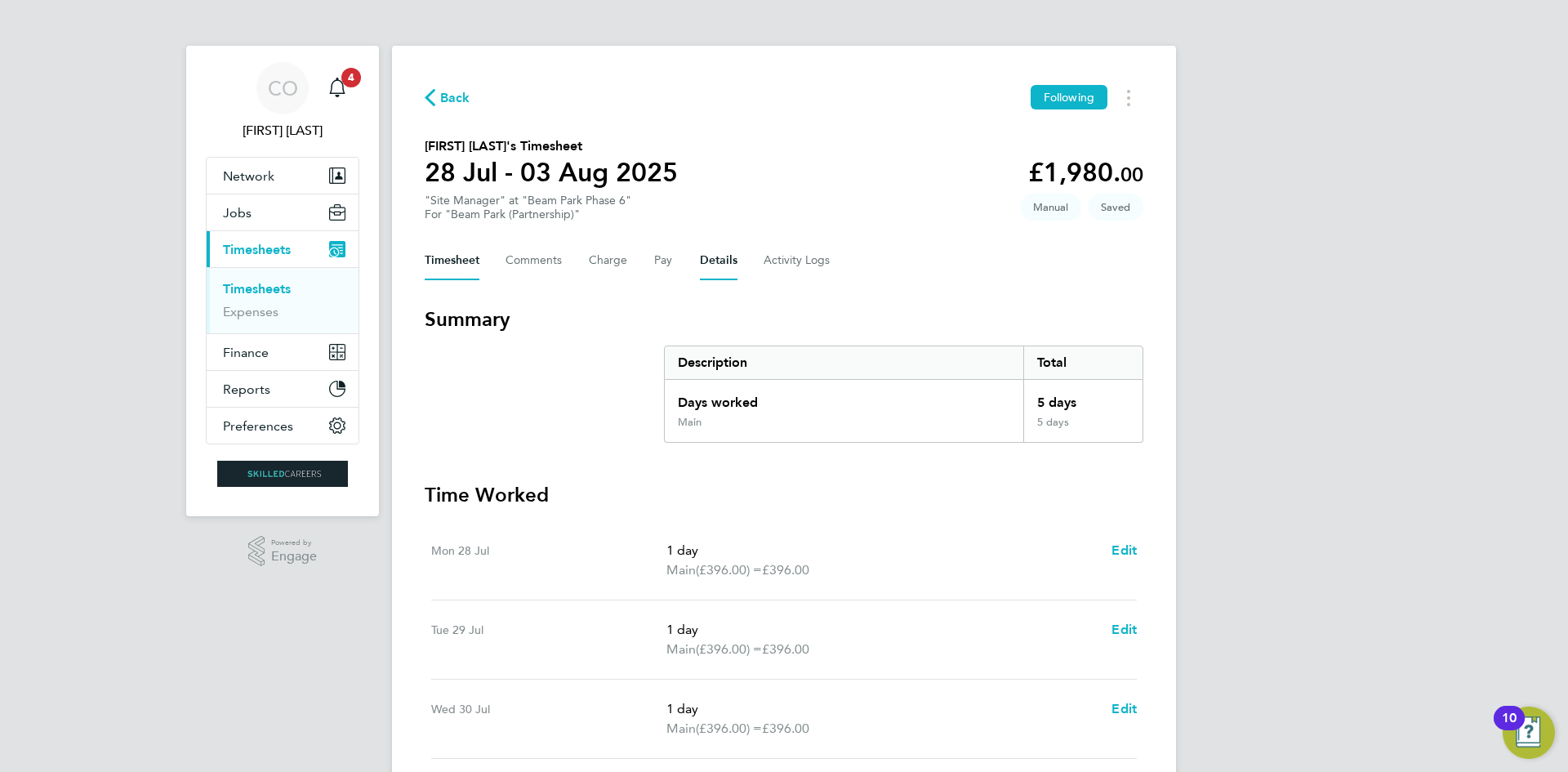 click on "Details" at bounding box center [719, 261] 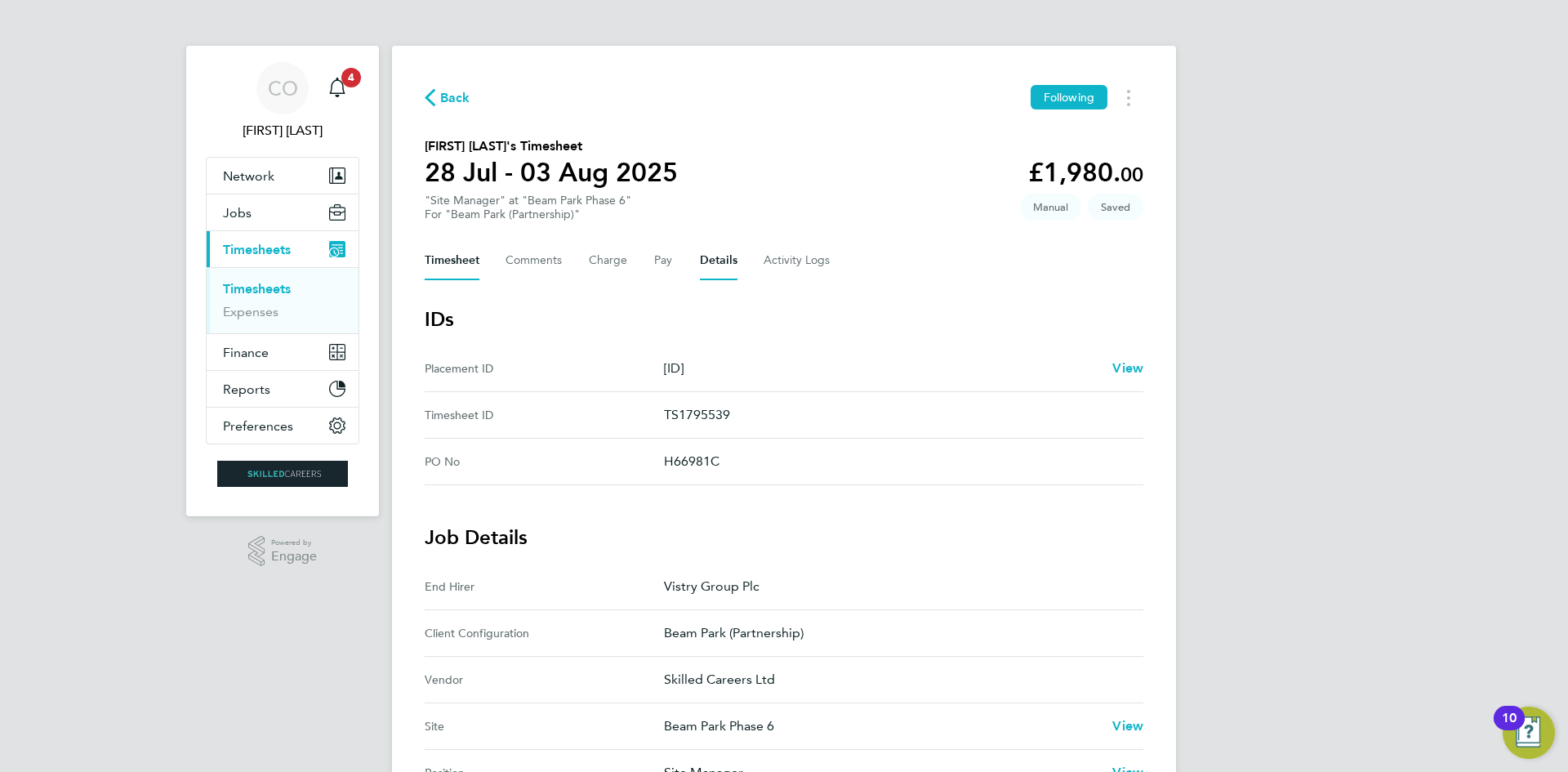 click on "Timesheet" at bounding box center [452, 261] 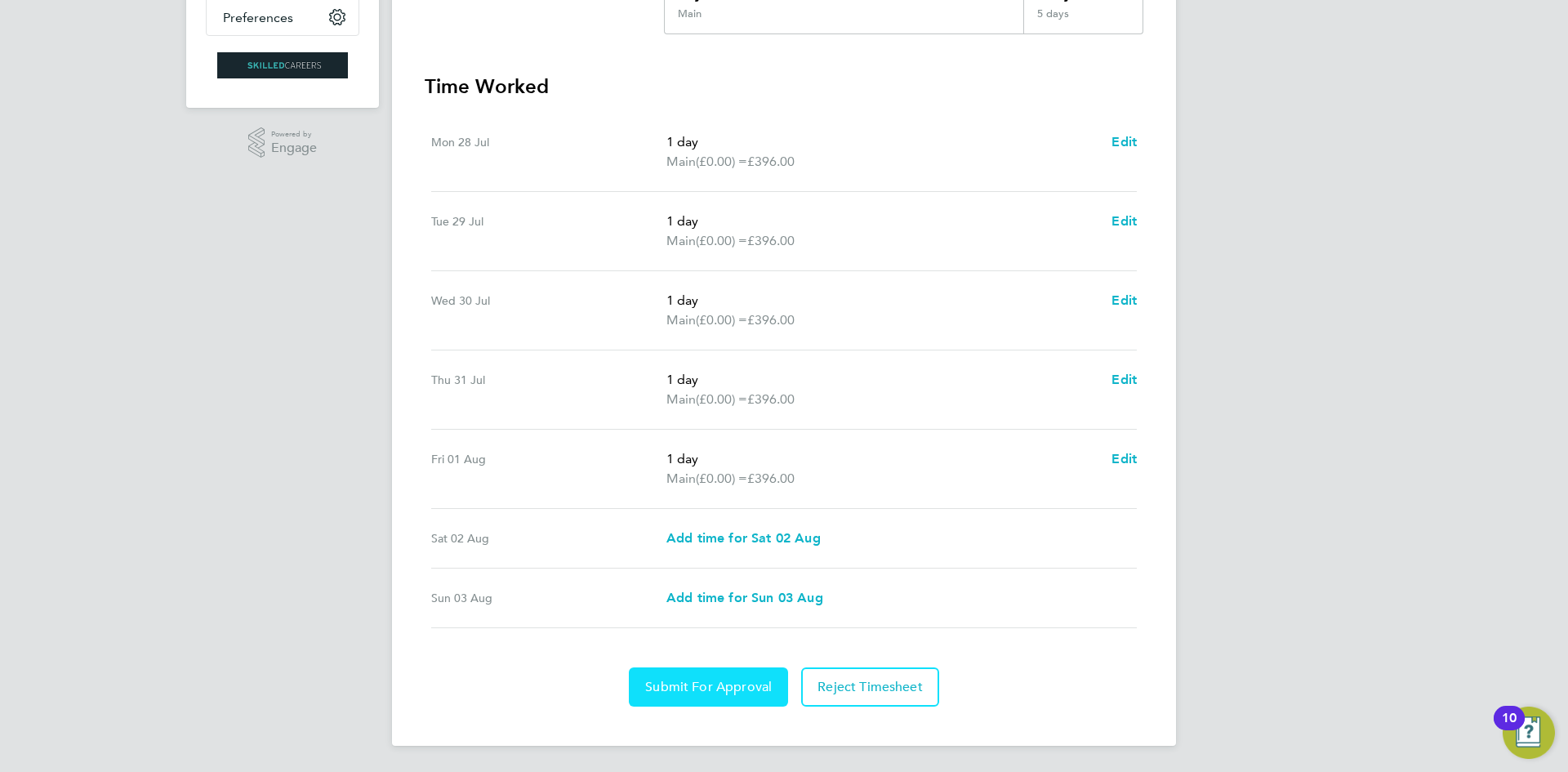 click on "Submit For Approval" 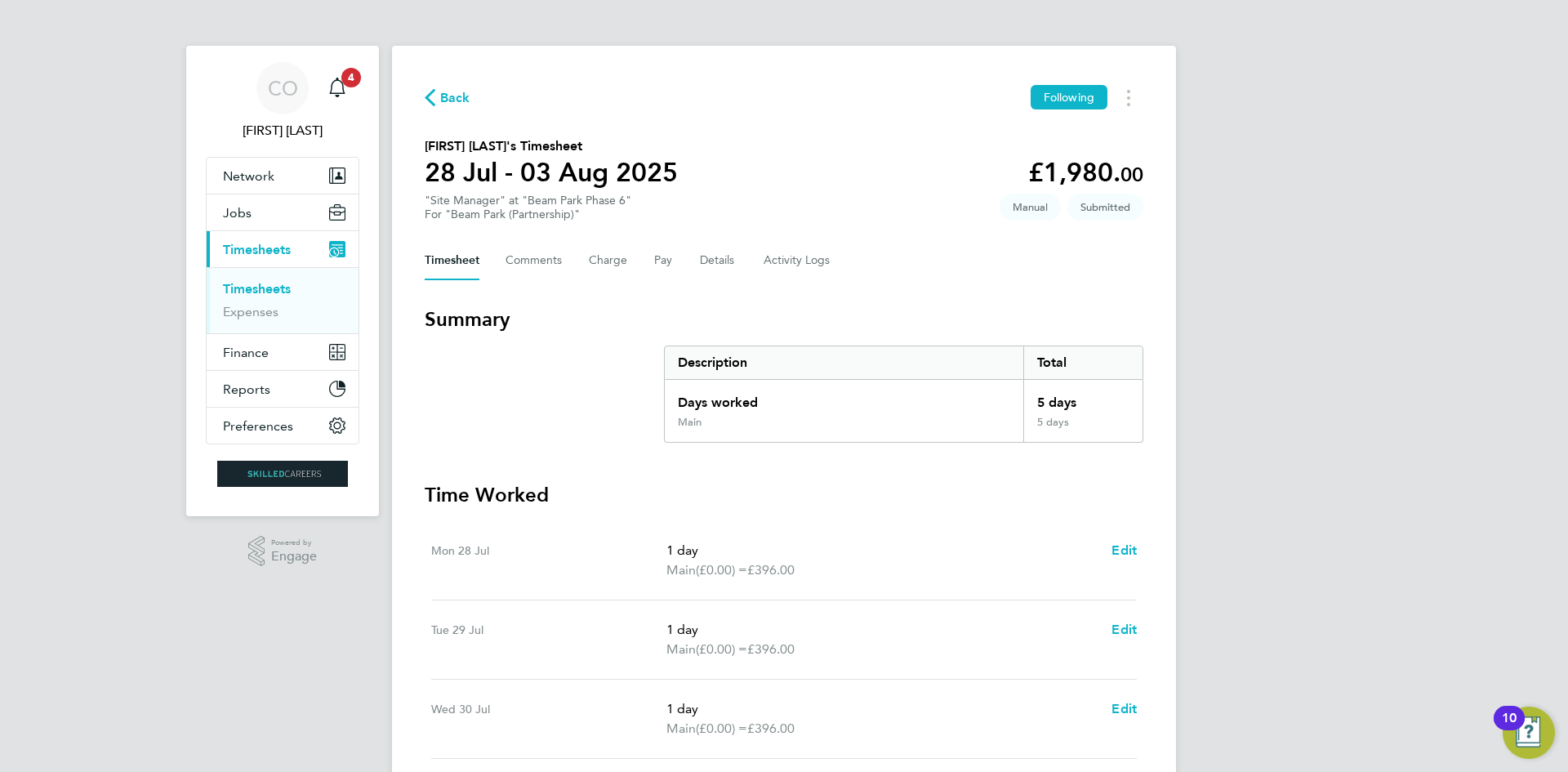 click 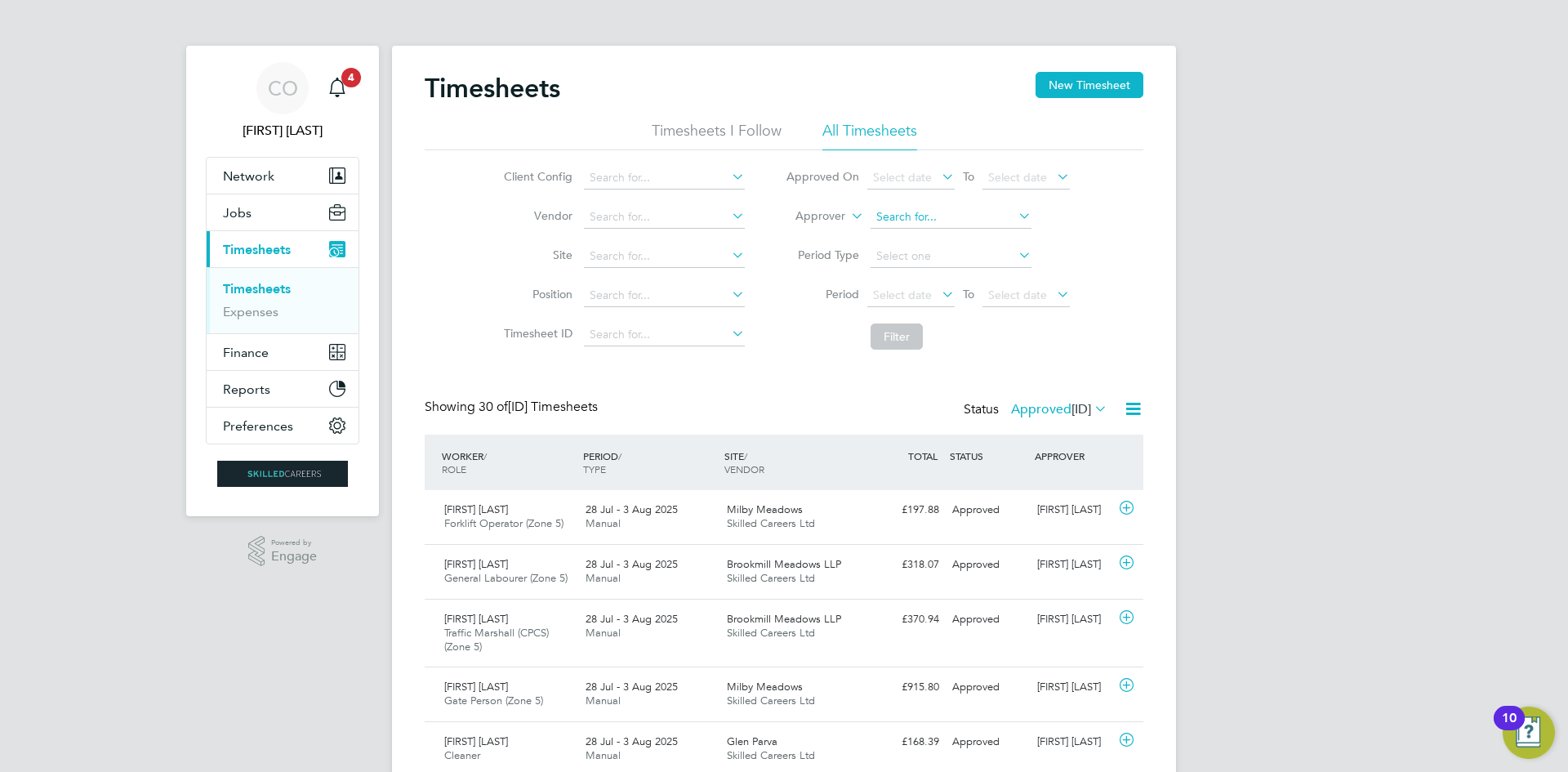 click 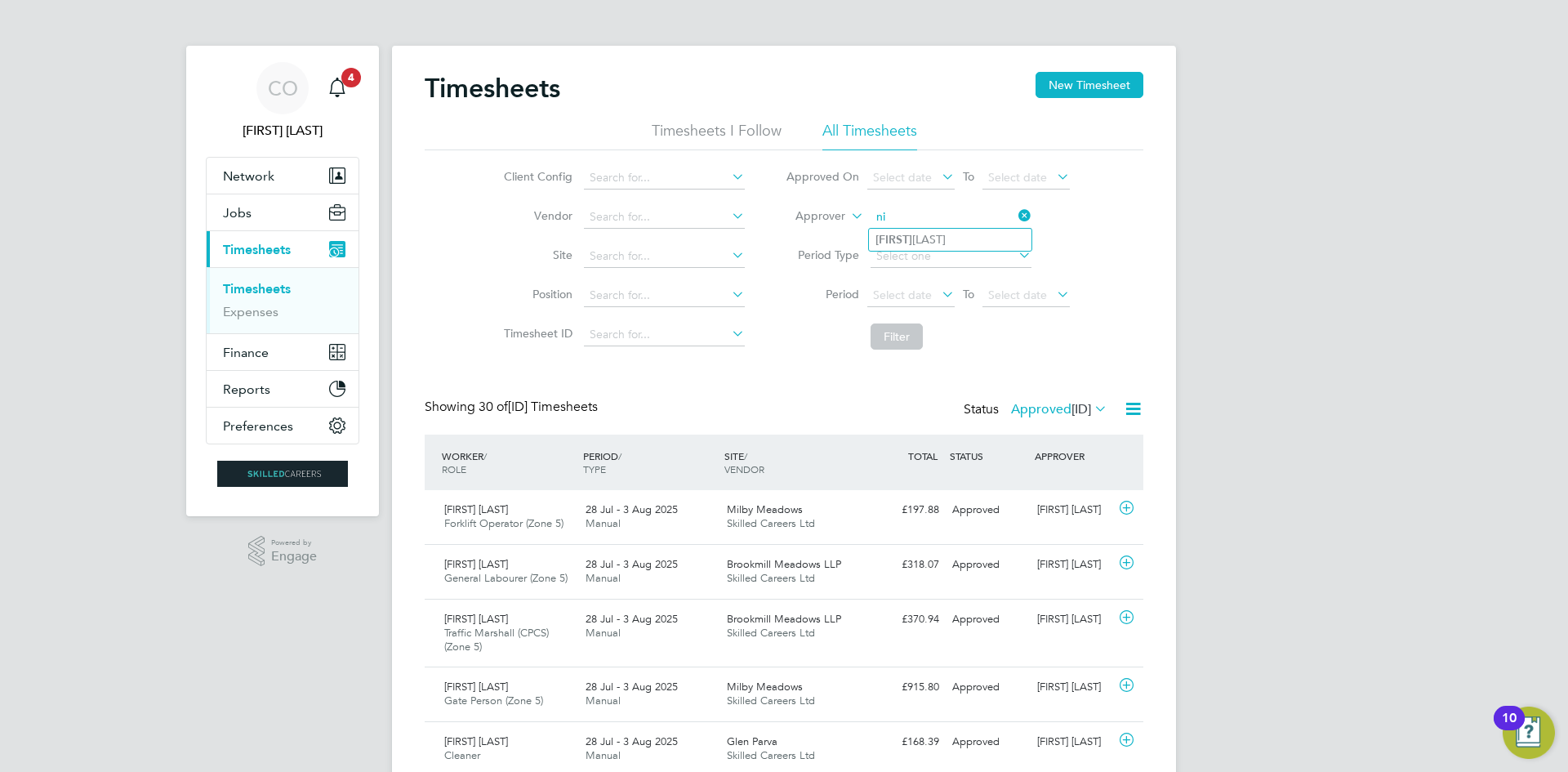 type on "n" 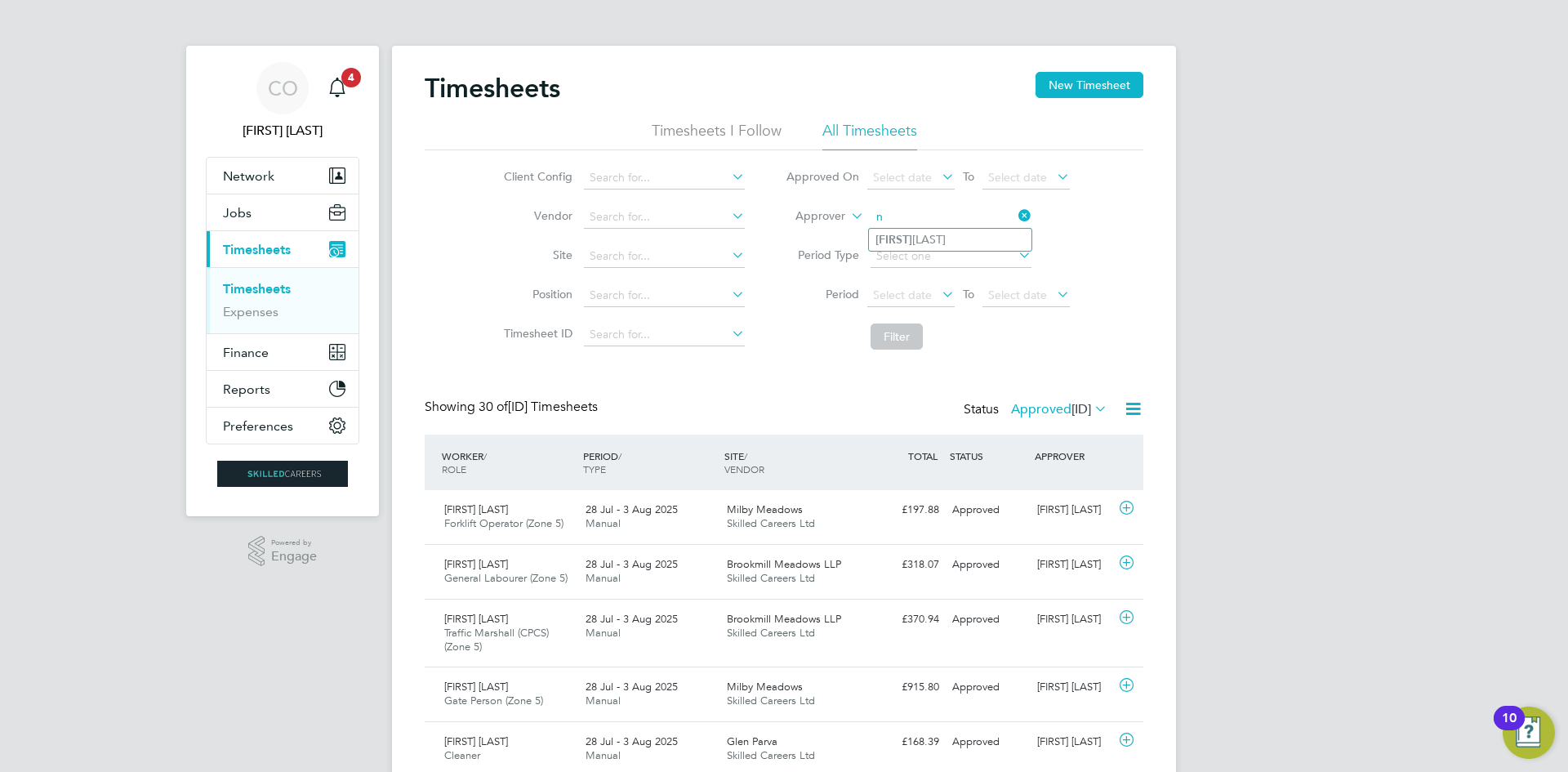 type 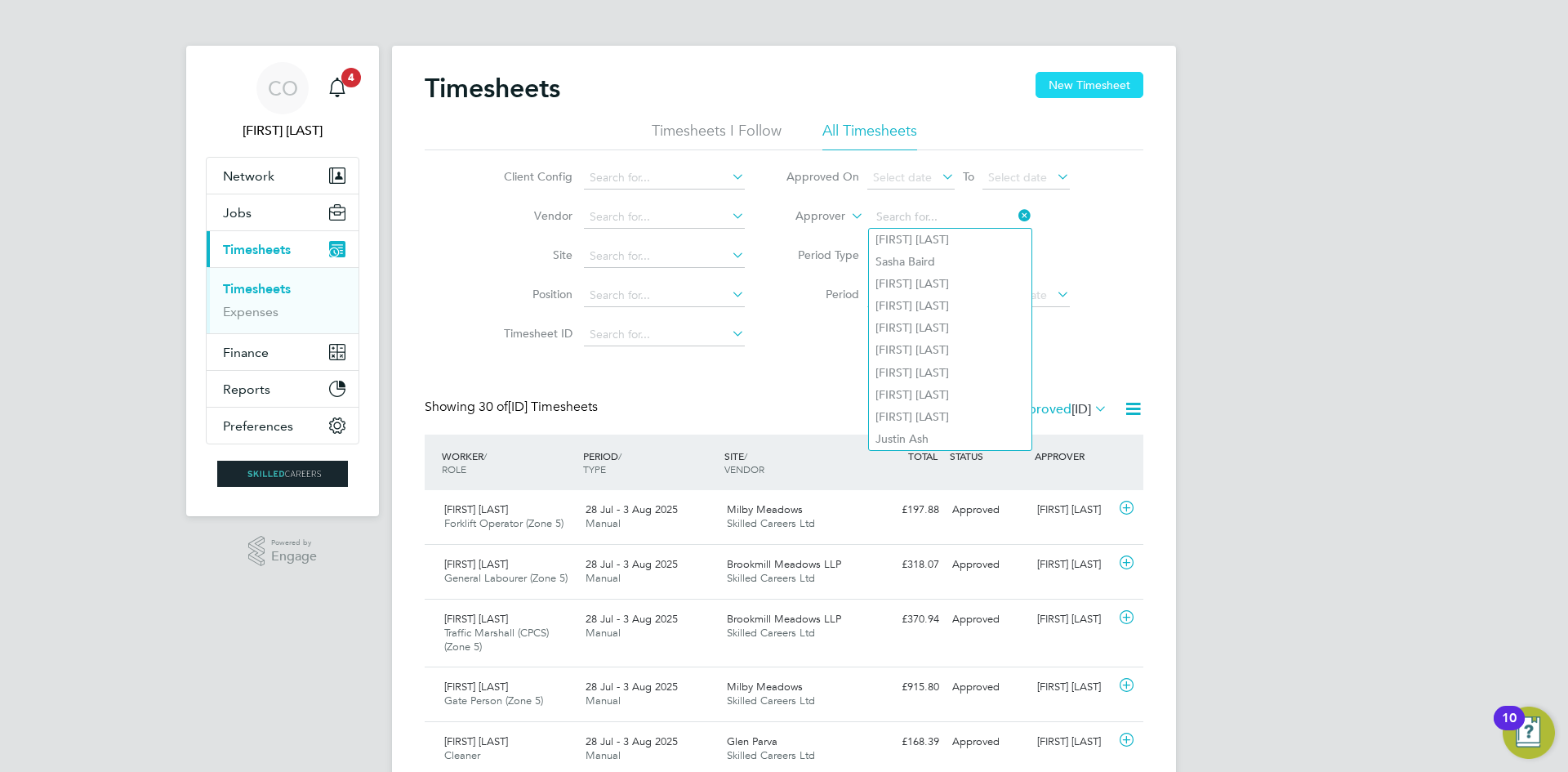 click on "New Timesheet" 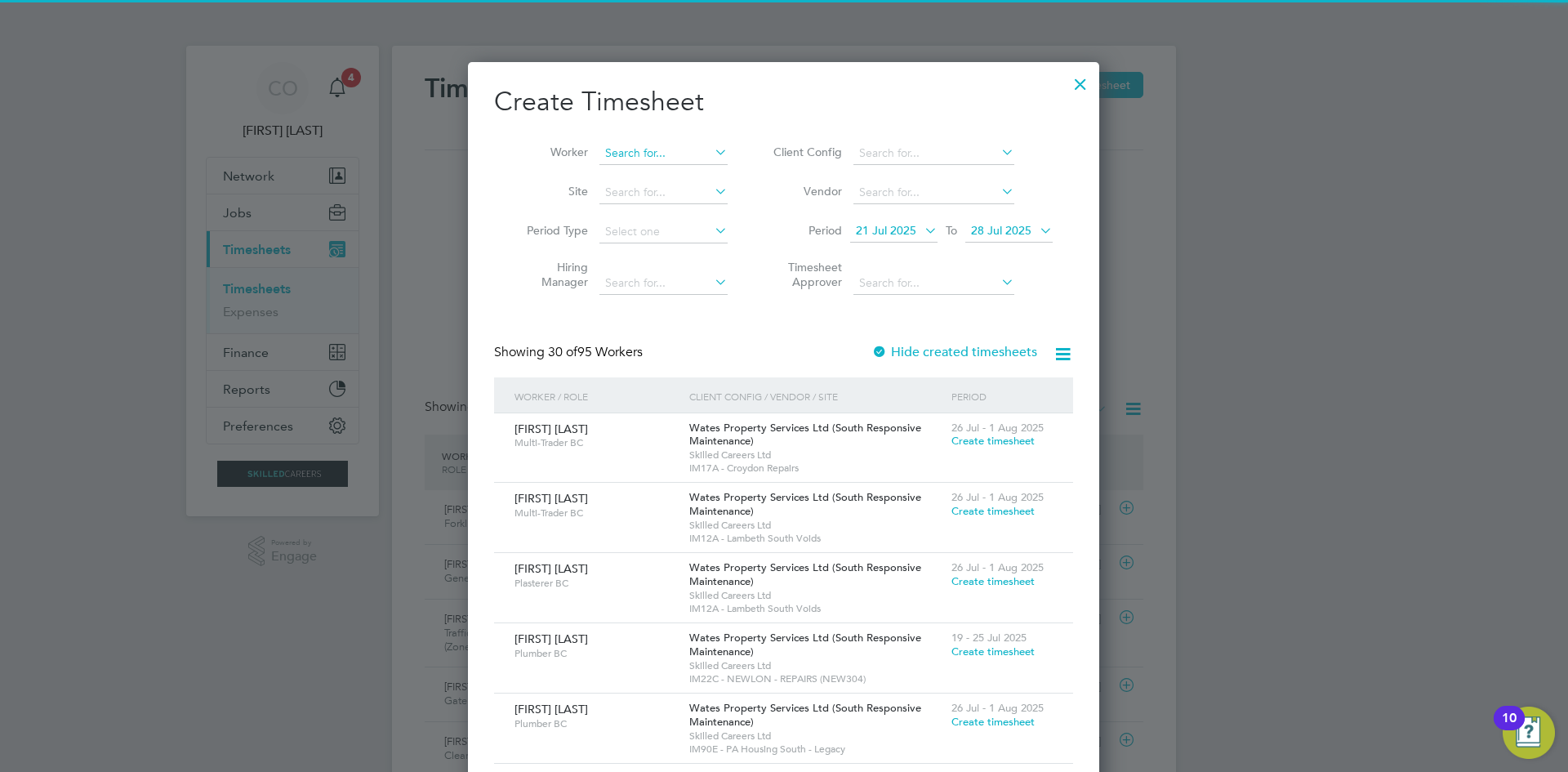 click at bounding box center [663, 154] 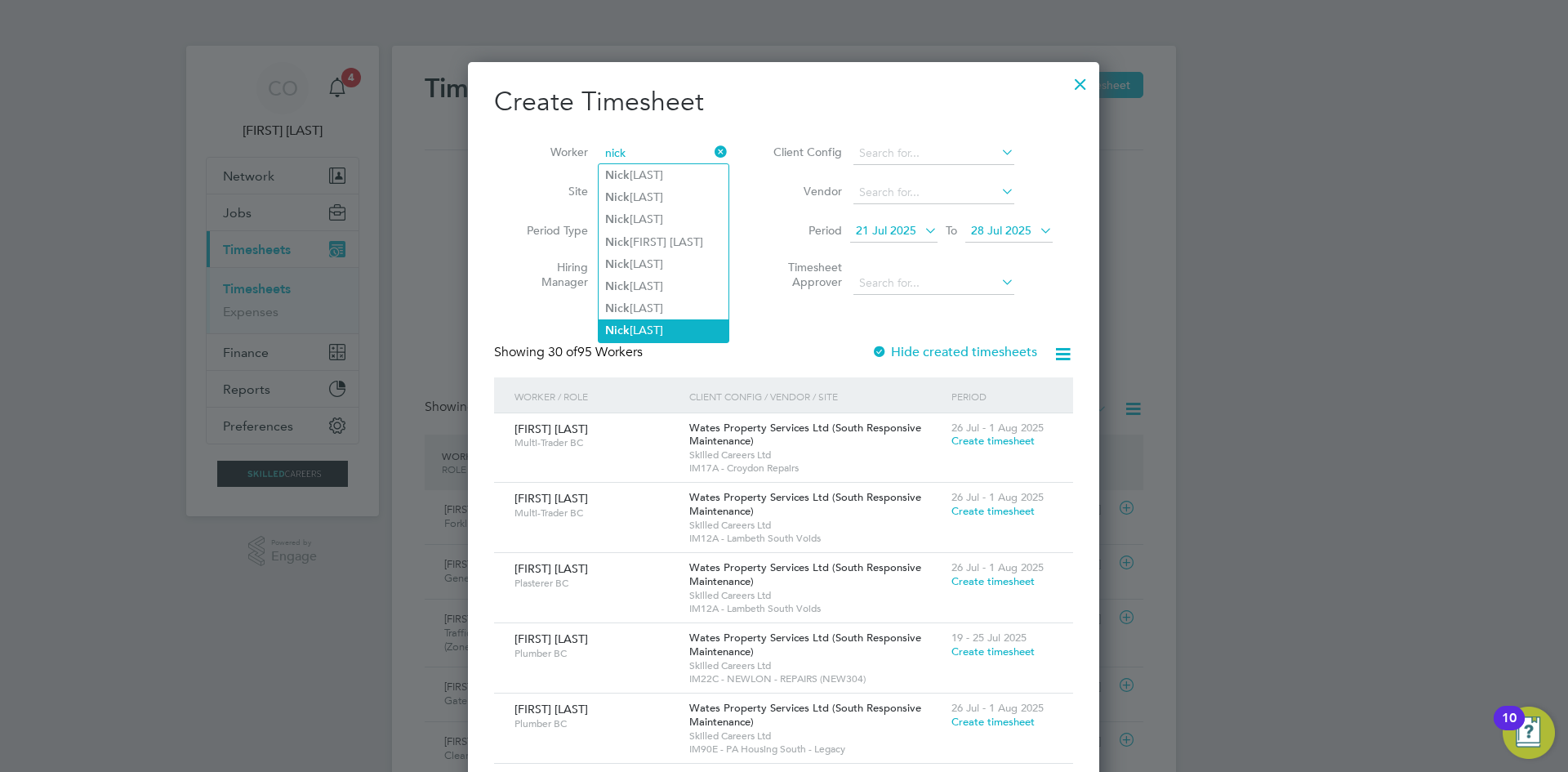 click on "[FIRST] [LAST]" 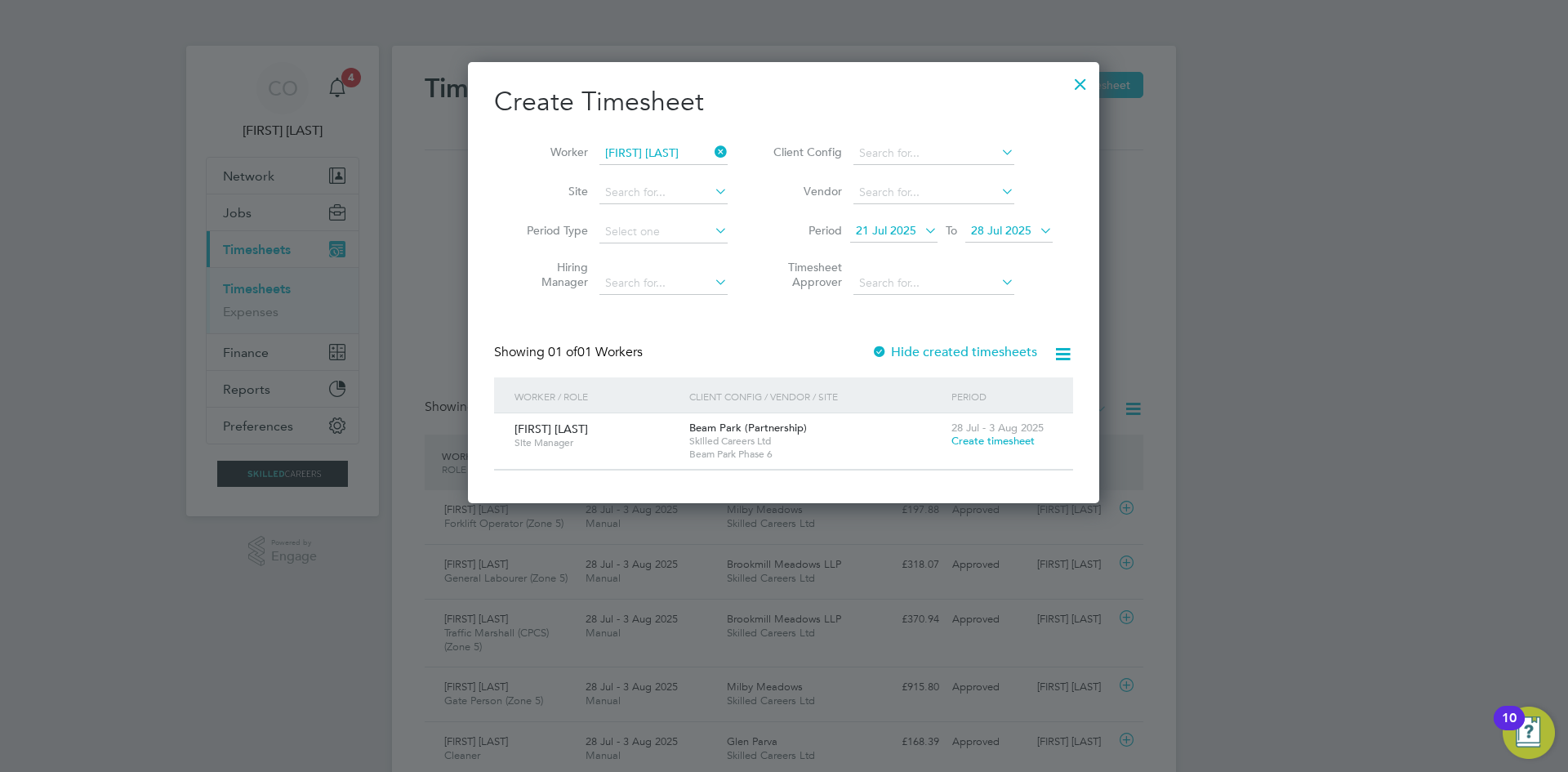 click on "Create timesheet" at bounding box center [993, 440] 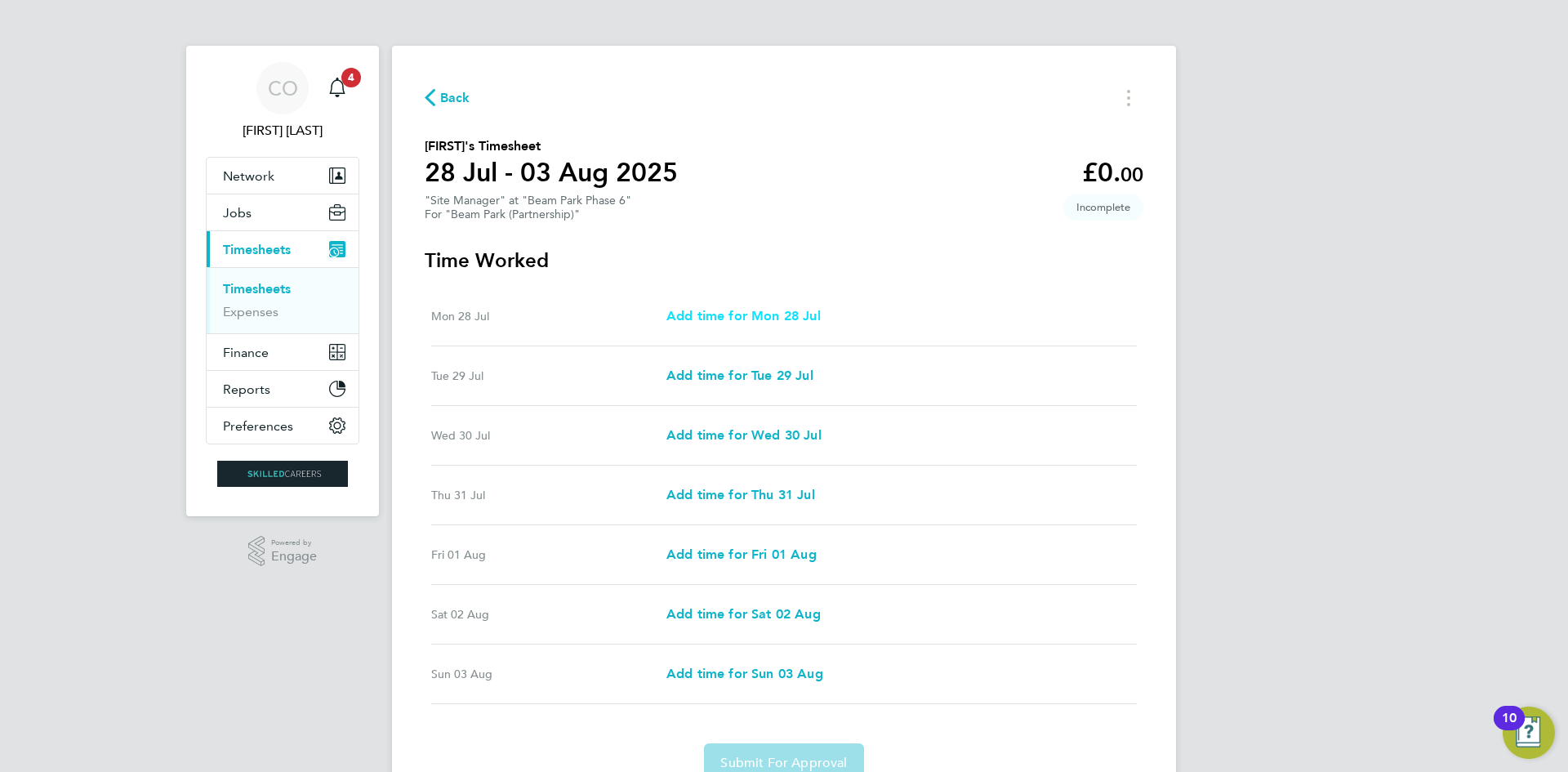 click on "Add time for Mon 28 Jul" at bounding box center [743, 315] 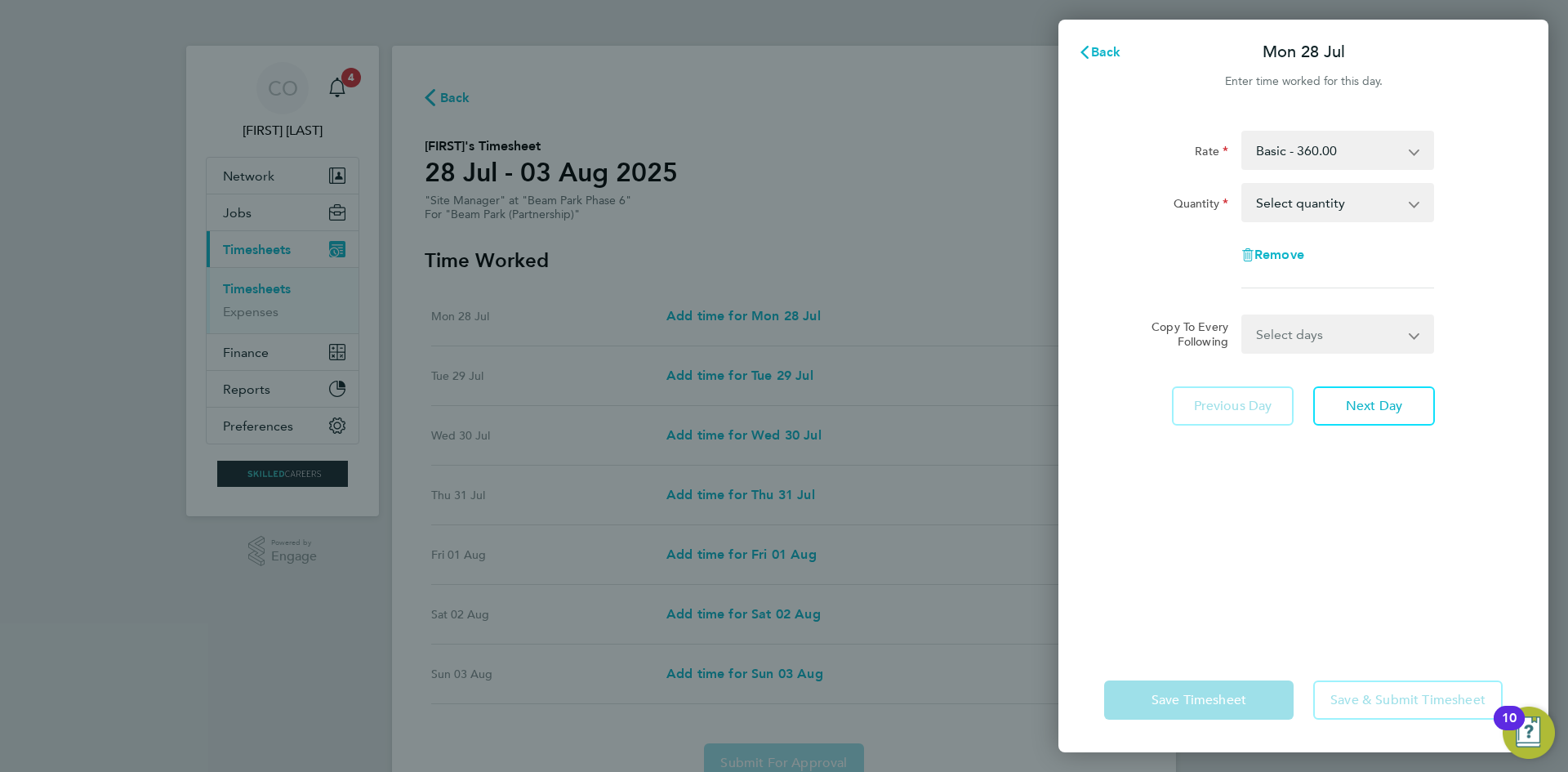 click on "Select quantity   0.5   1" at bounding box center (1328, 203) 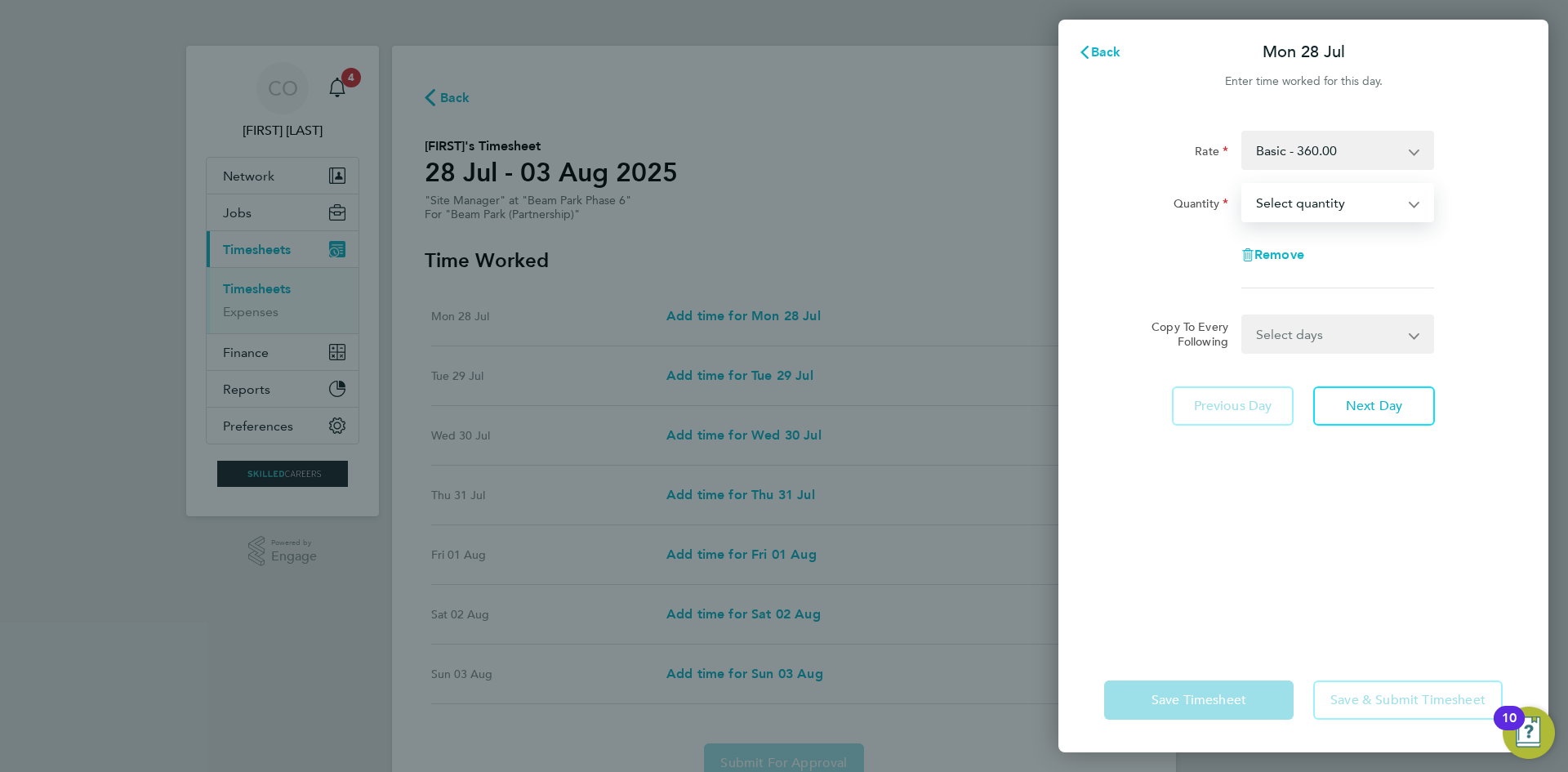 select on "1" 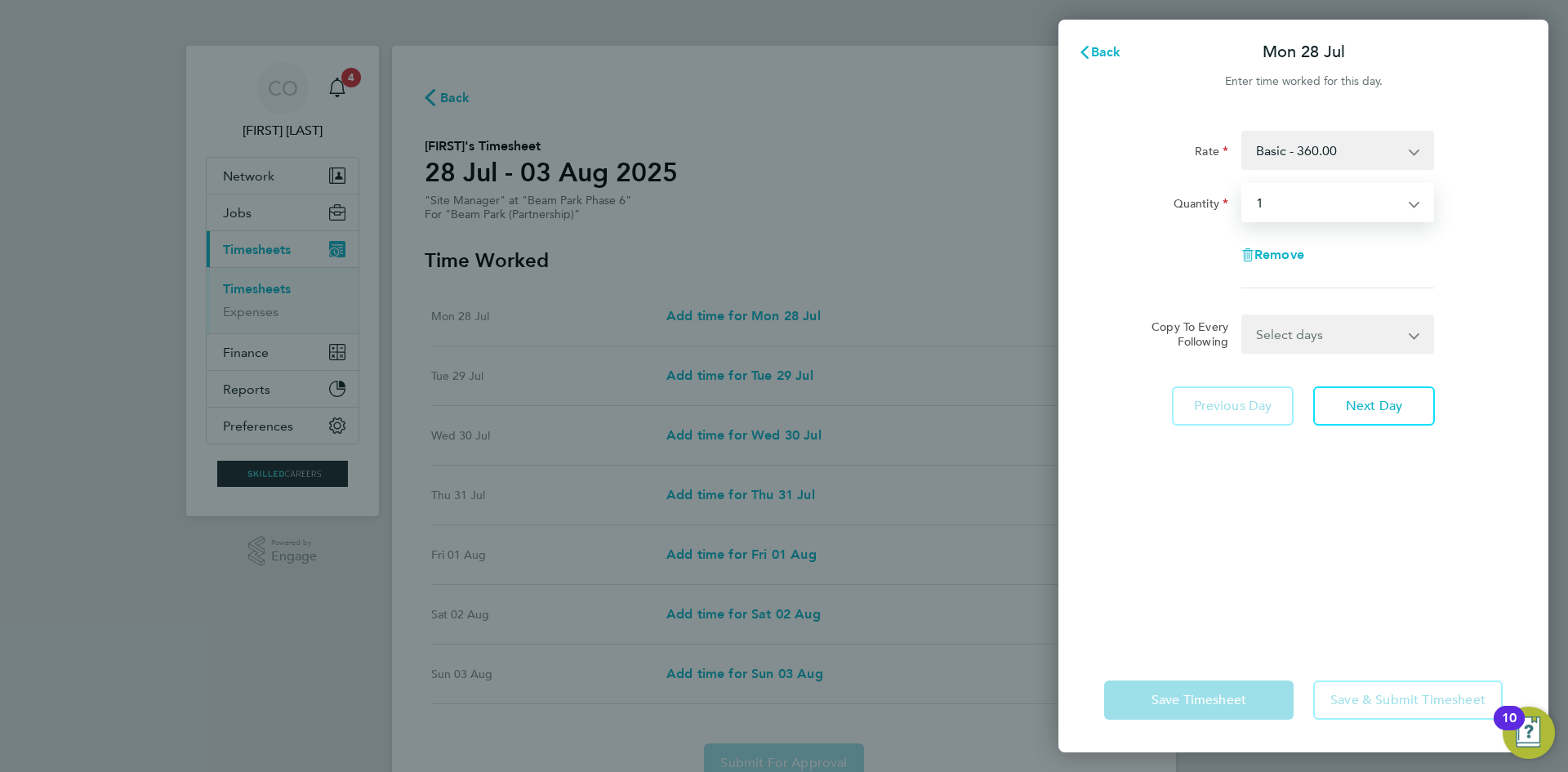 click on "Select quantity   0.5   1" at bounding box center (1328, 203) 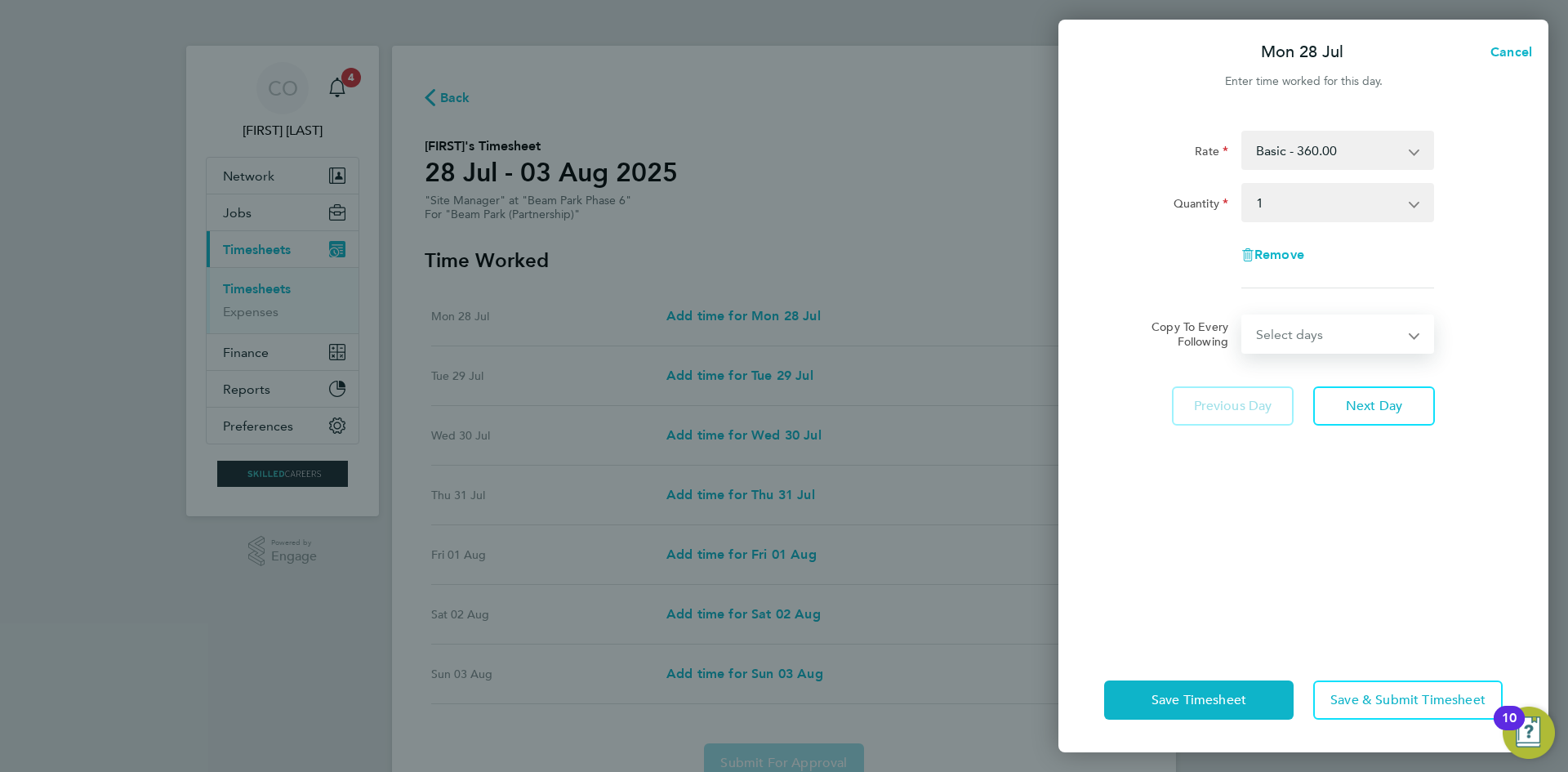click on "Select days   Day   Weekday (Mon-Fri)   Weekend (Sat-Sun)   Tuesday   Wednesday   Thursday   Friday   Saturday   Sunday" at bounding box center [1329, 334] 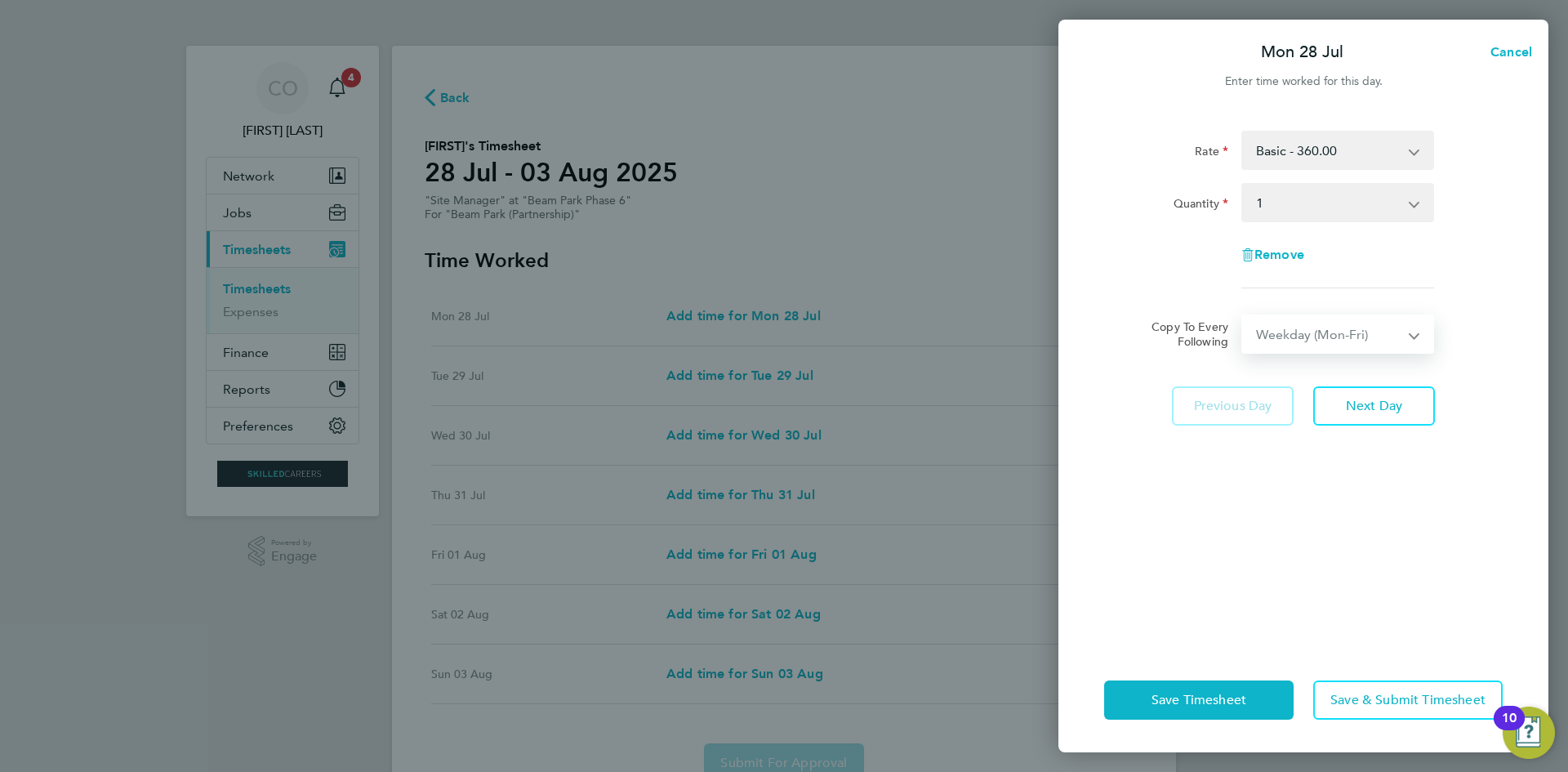 click on "Select days   Day   Weekday (Mon-Fri)   Weekend (Sat-Sun)   Tuesday   Wednesday   Thursday   Friday   Saturday   Sunday" at bounding box center [1329, 334] 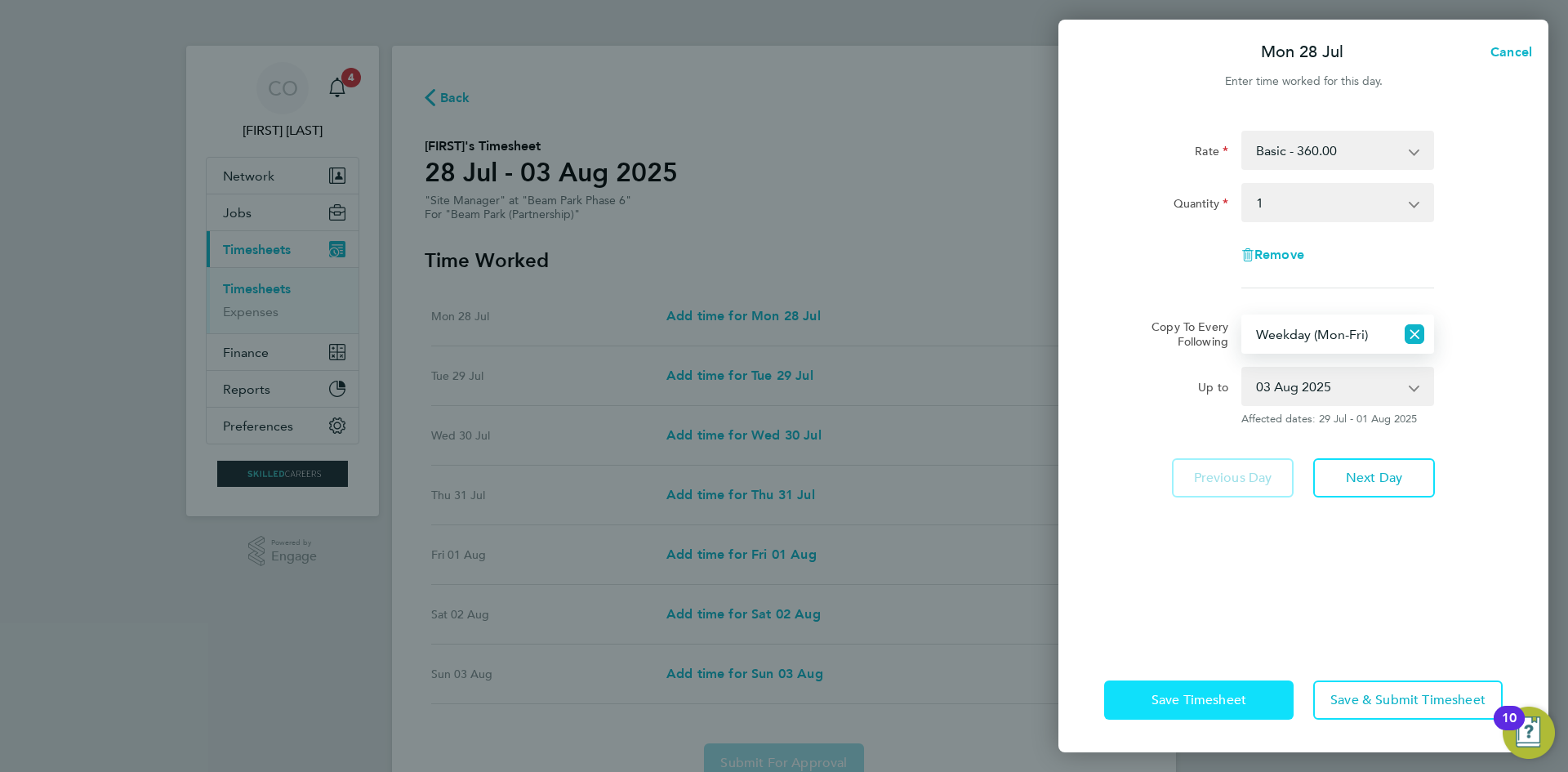click on "Save Timesheet" 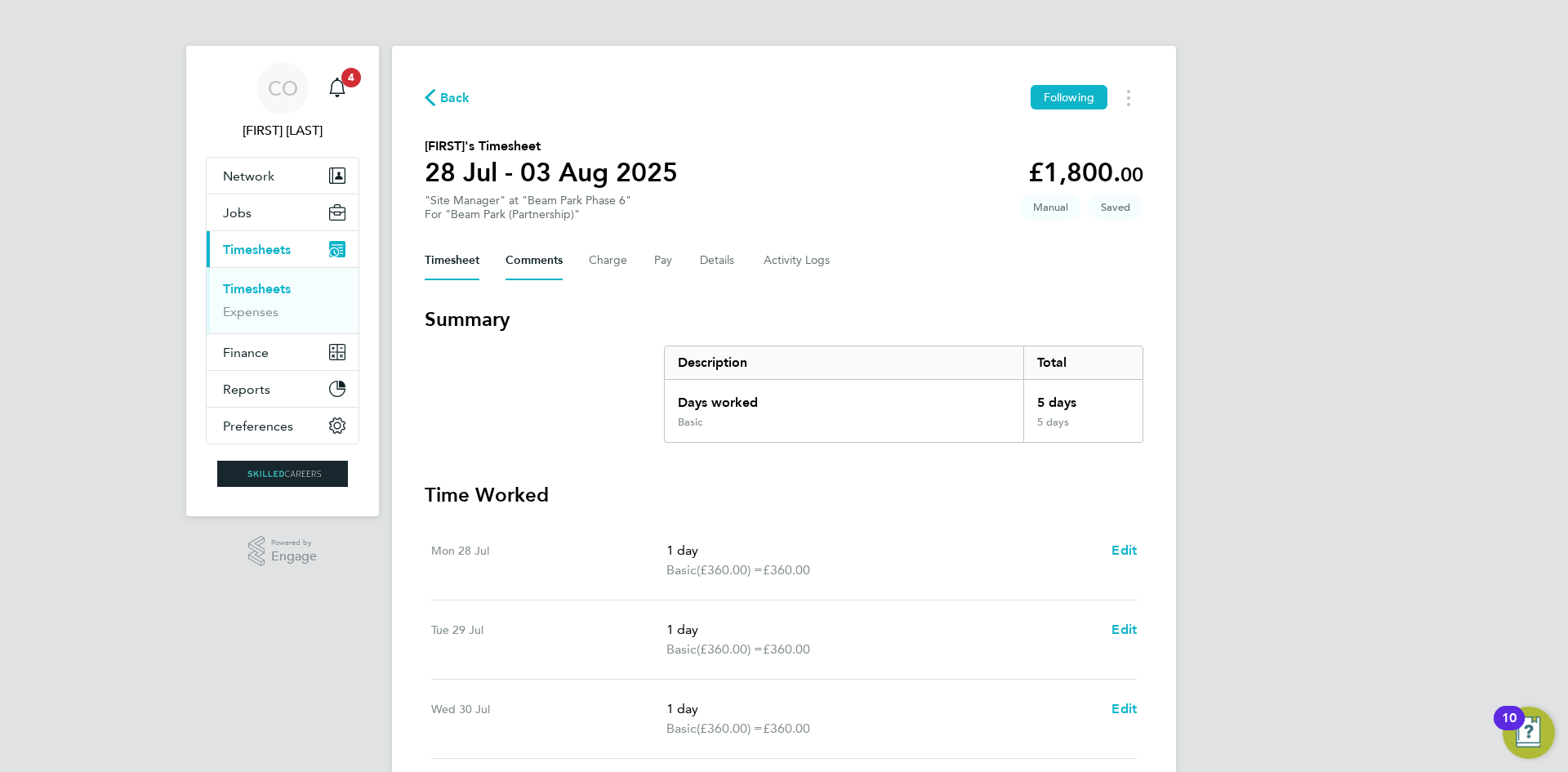 click on "Comments" at bounding box center [534, 261] 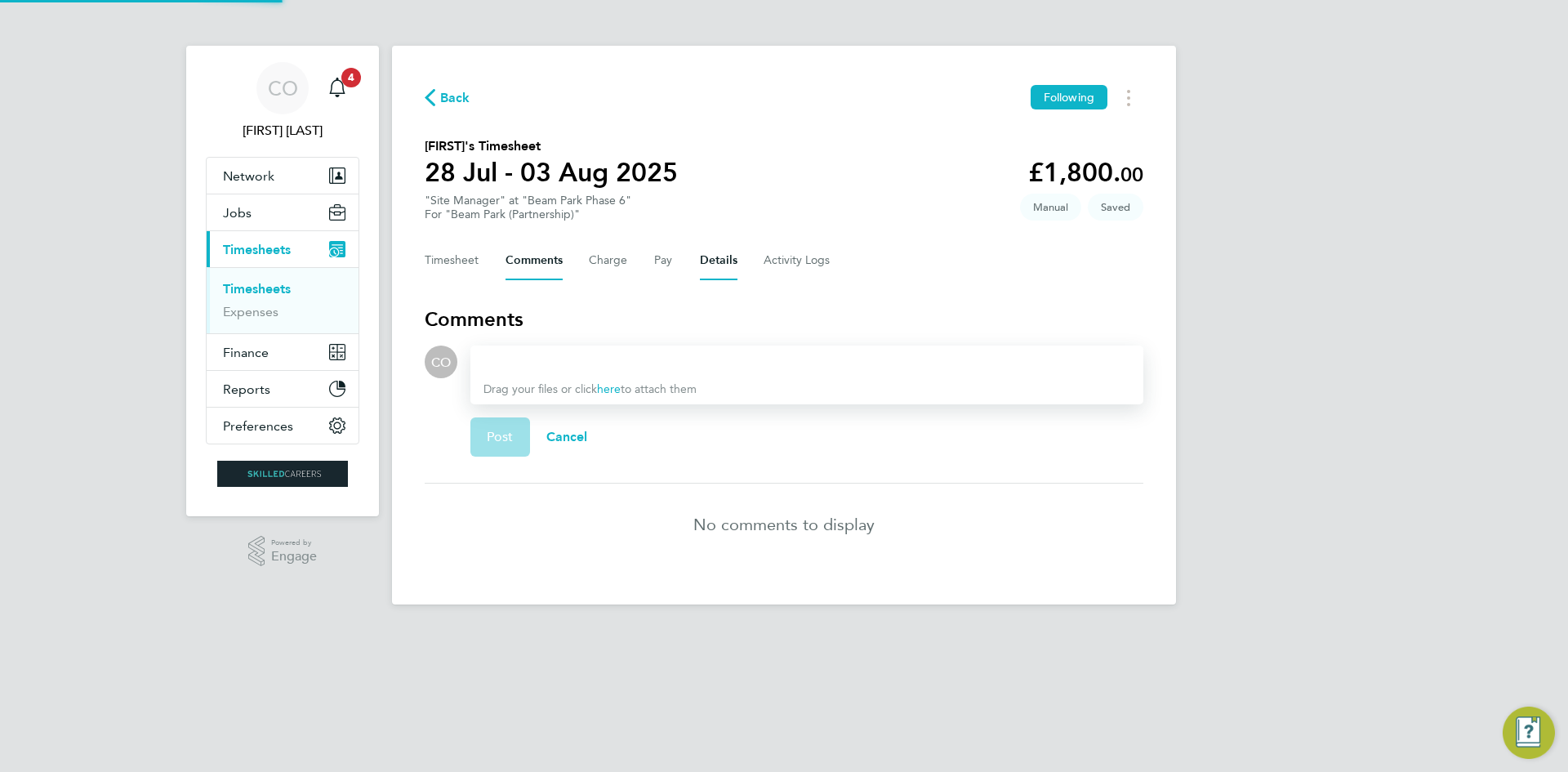 click on "Details" at bounding box center [719, 261] 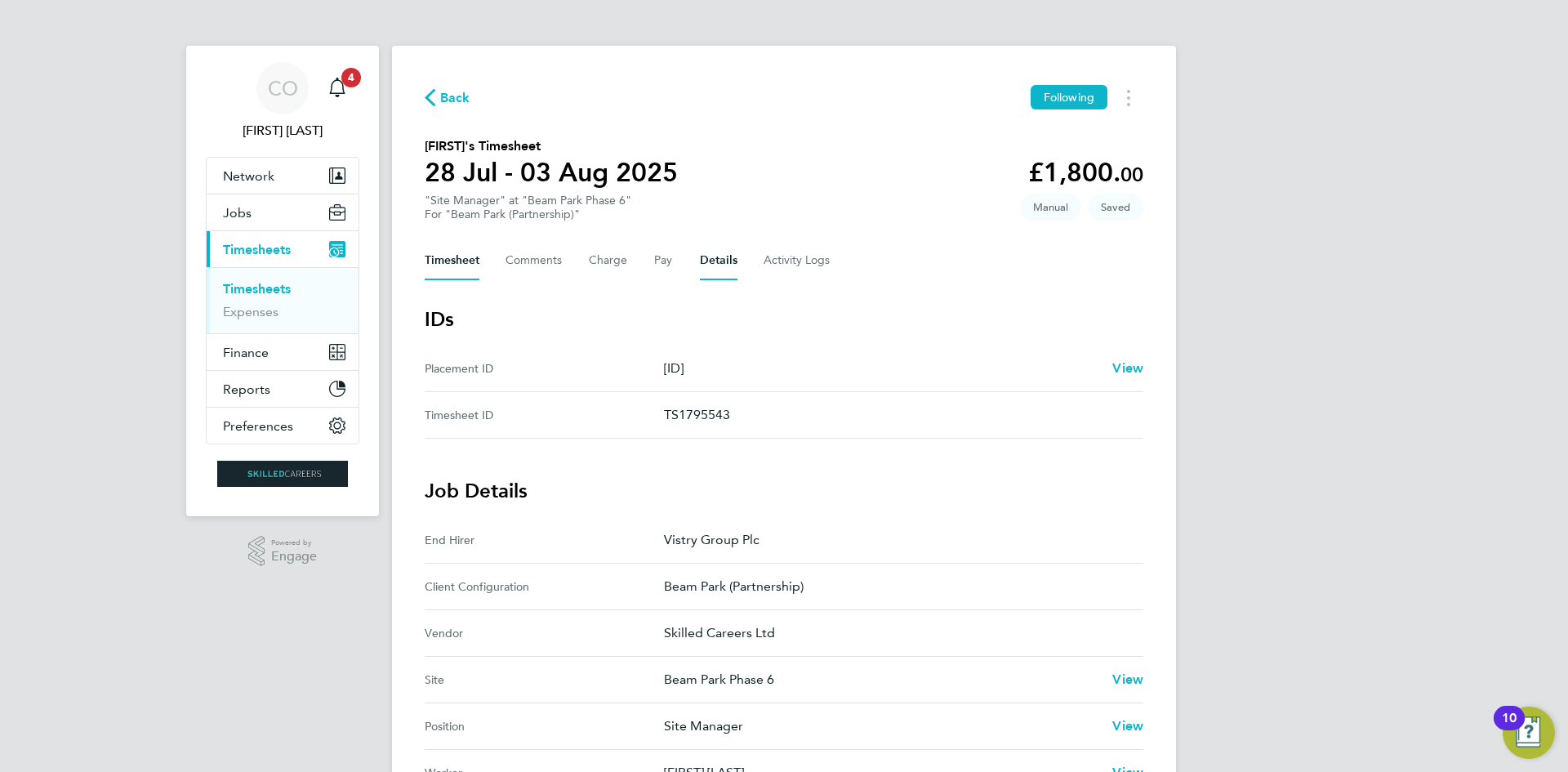 click on "Timesheet" at bounding box center (452, 261) 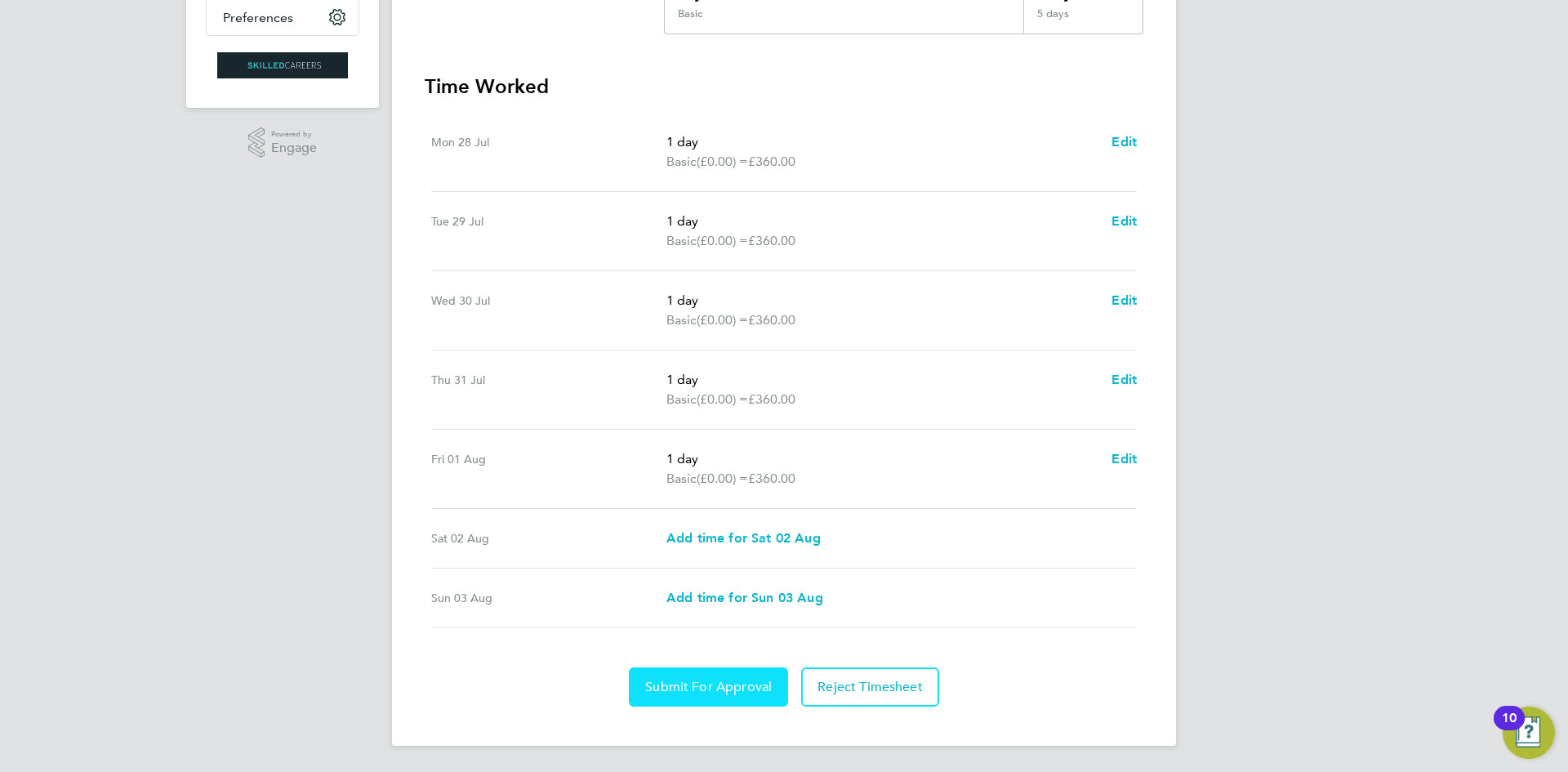 click on "Submit For Approval" 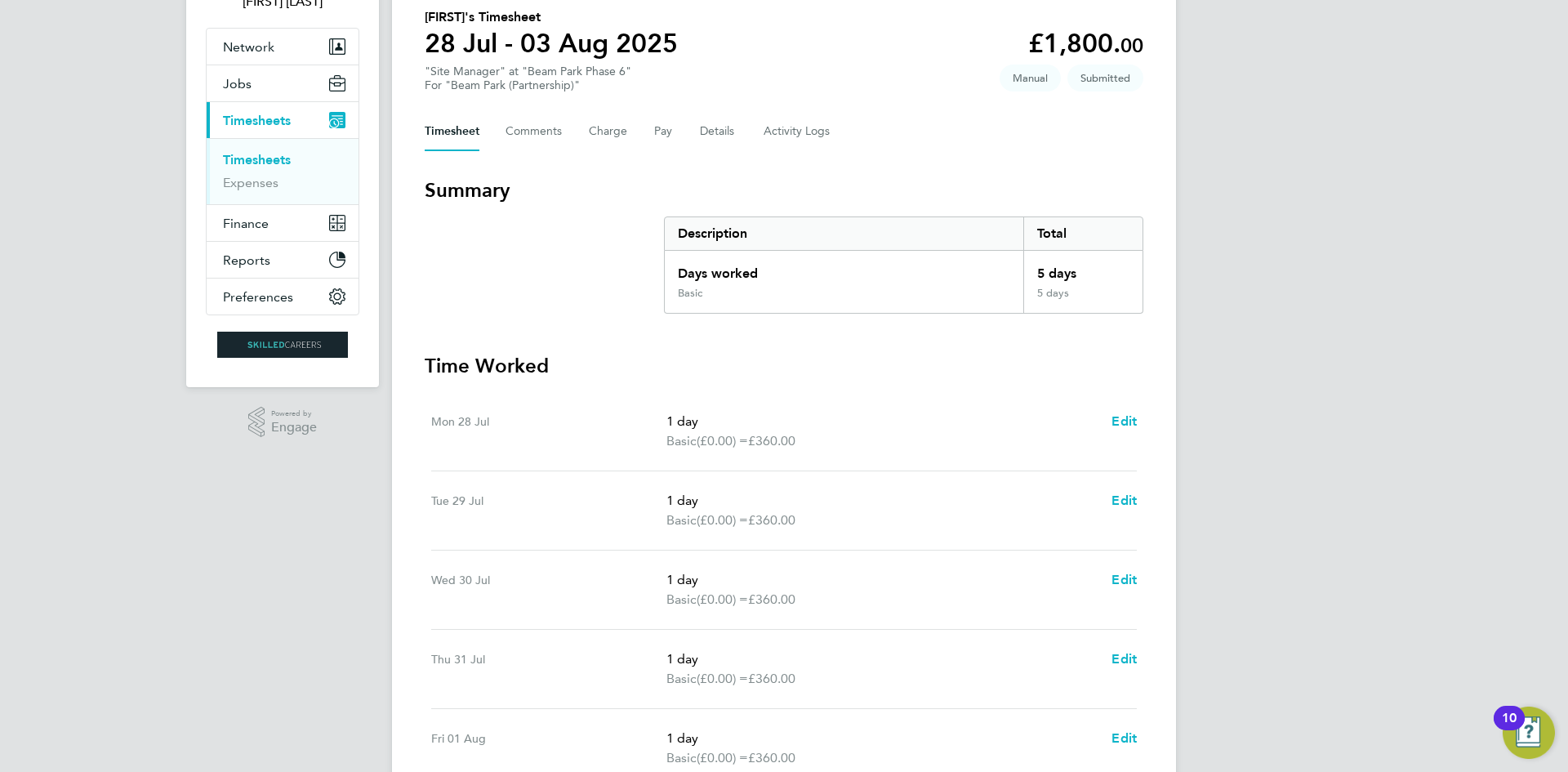 scroll, scrollTop: 0, scrollLeft: 0, axis: both 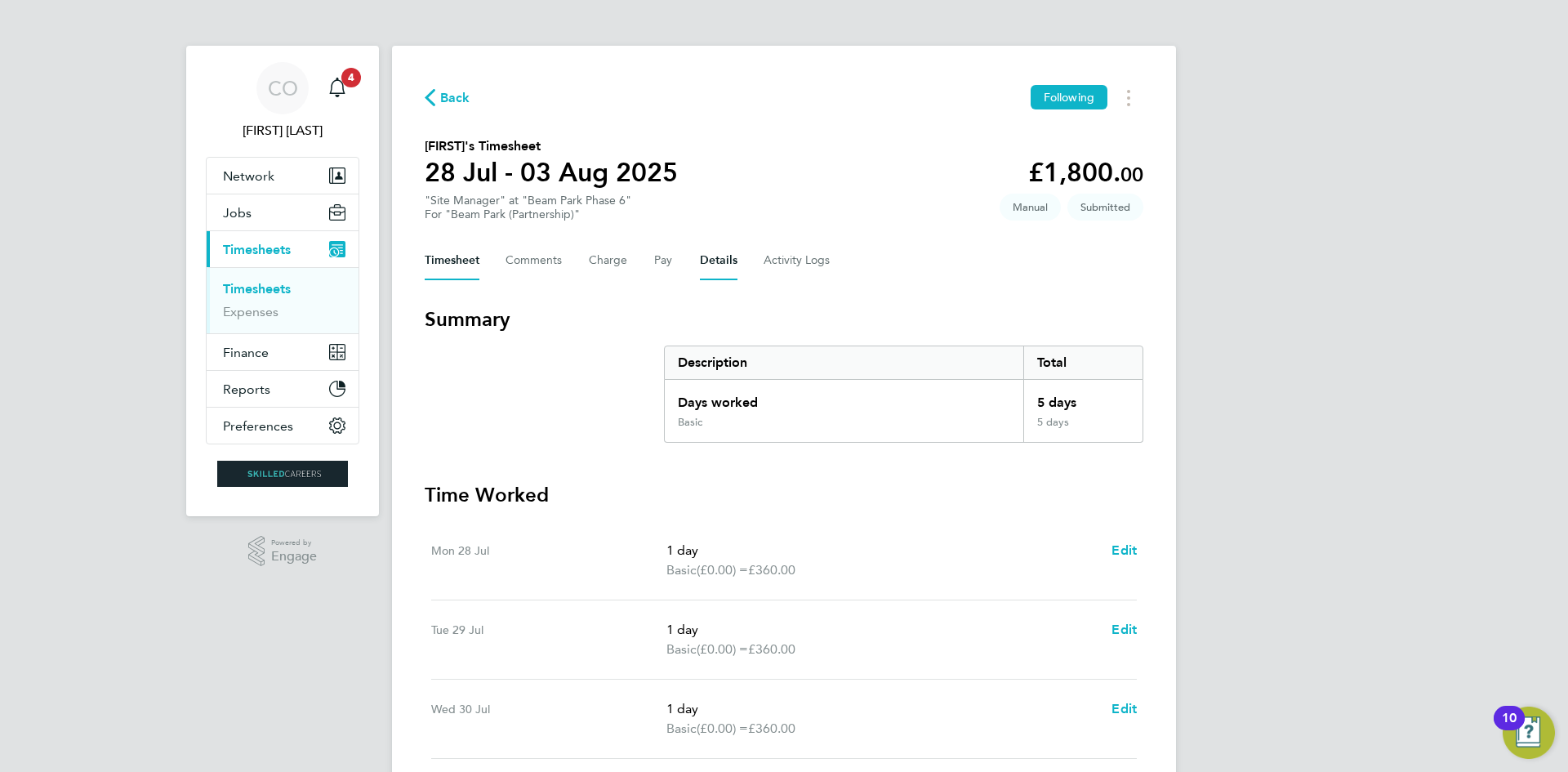click on "Details" at bounding box center (719, 261) 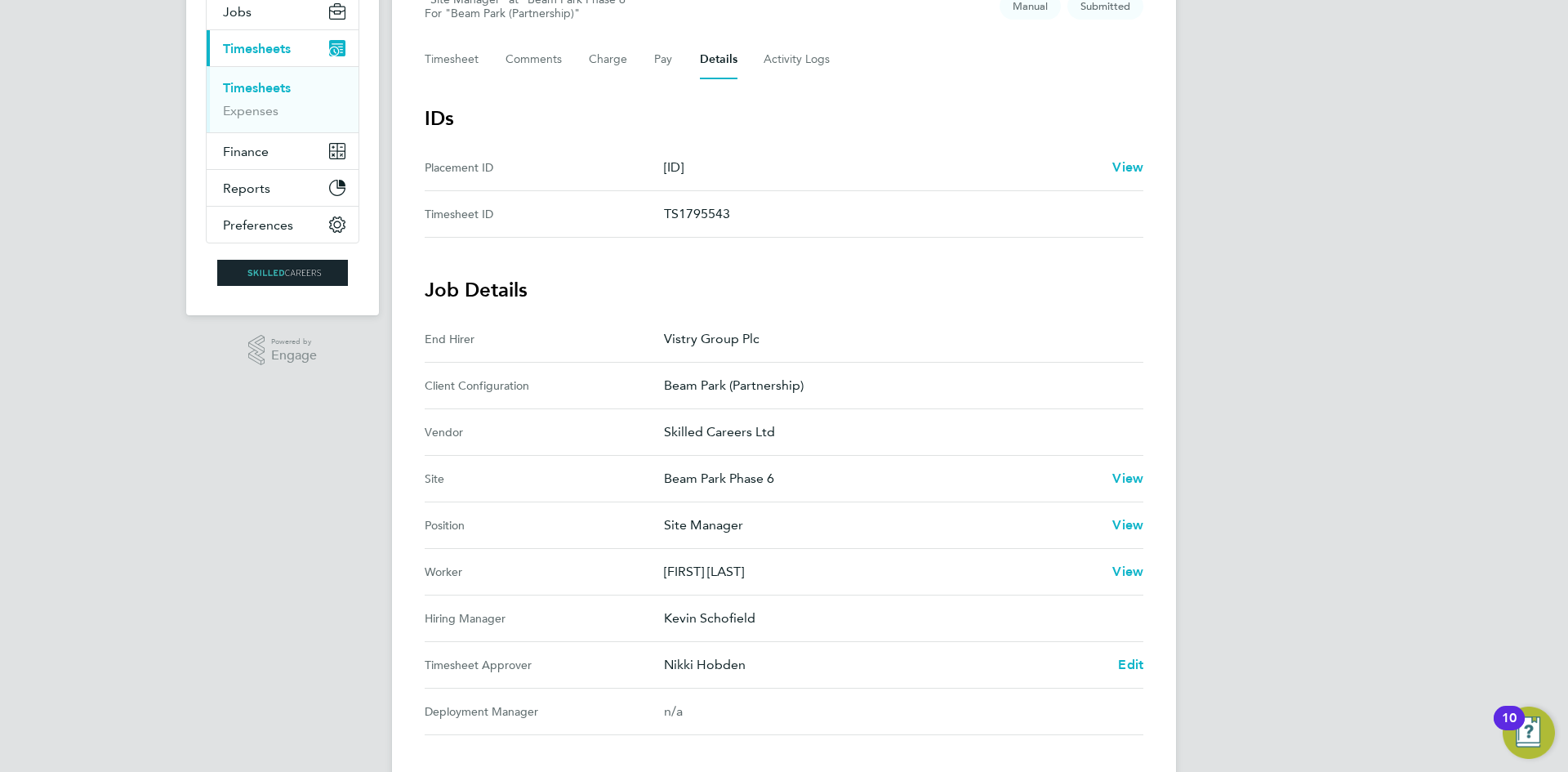 scroll, scrollTop: 50, scrollLeft: 0, axis: vertical 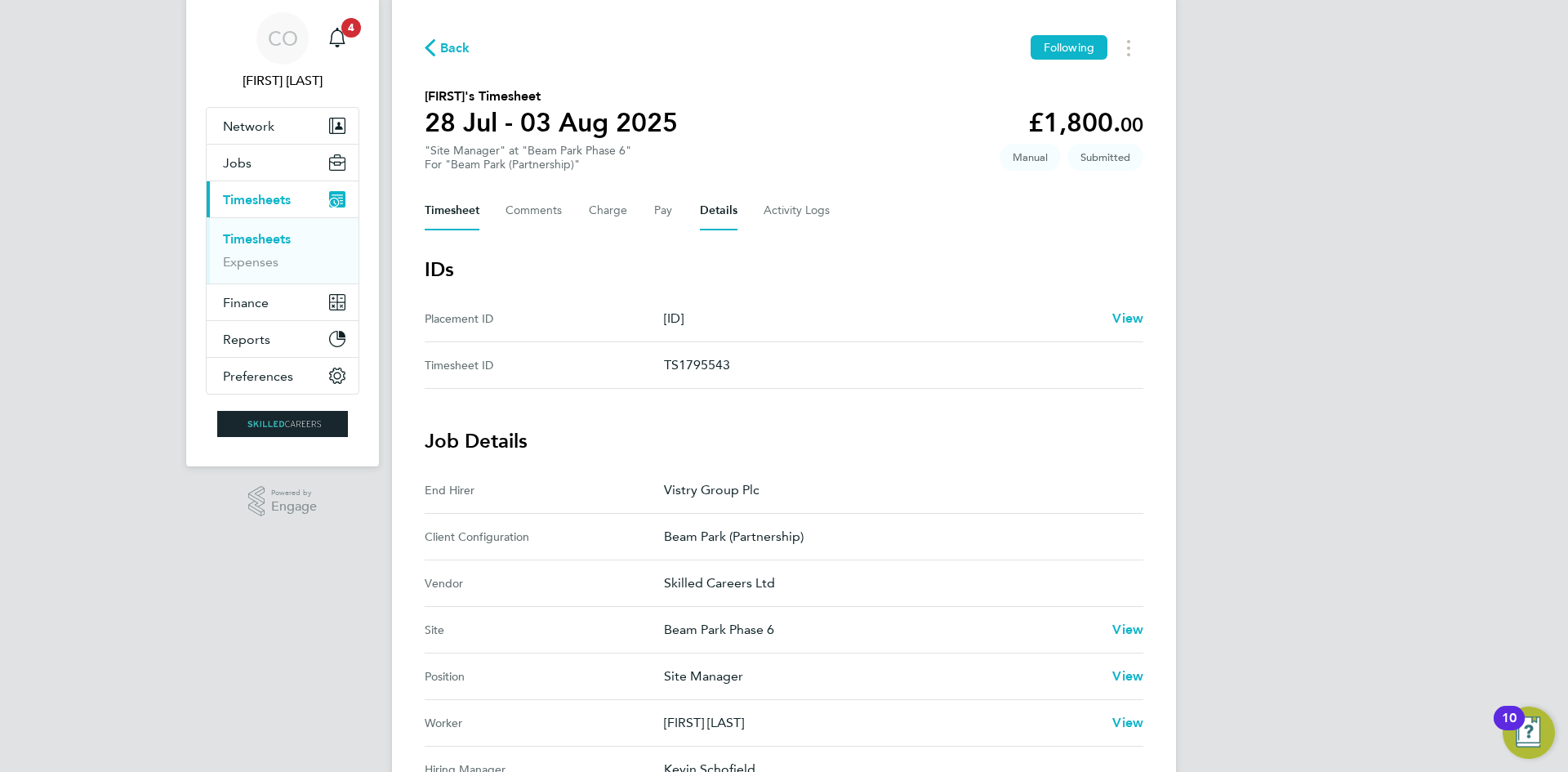 click on "Timesheet" at bounding box center (452, 211) 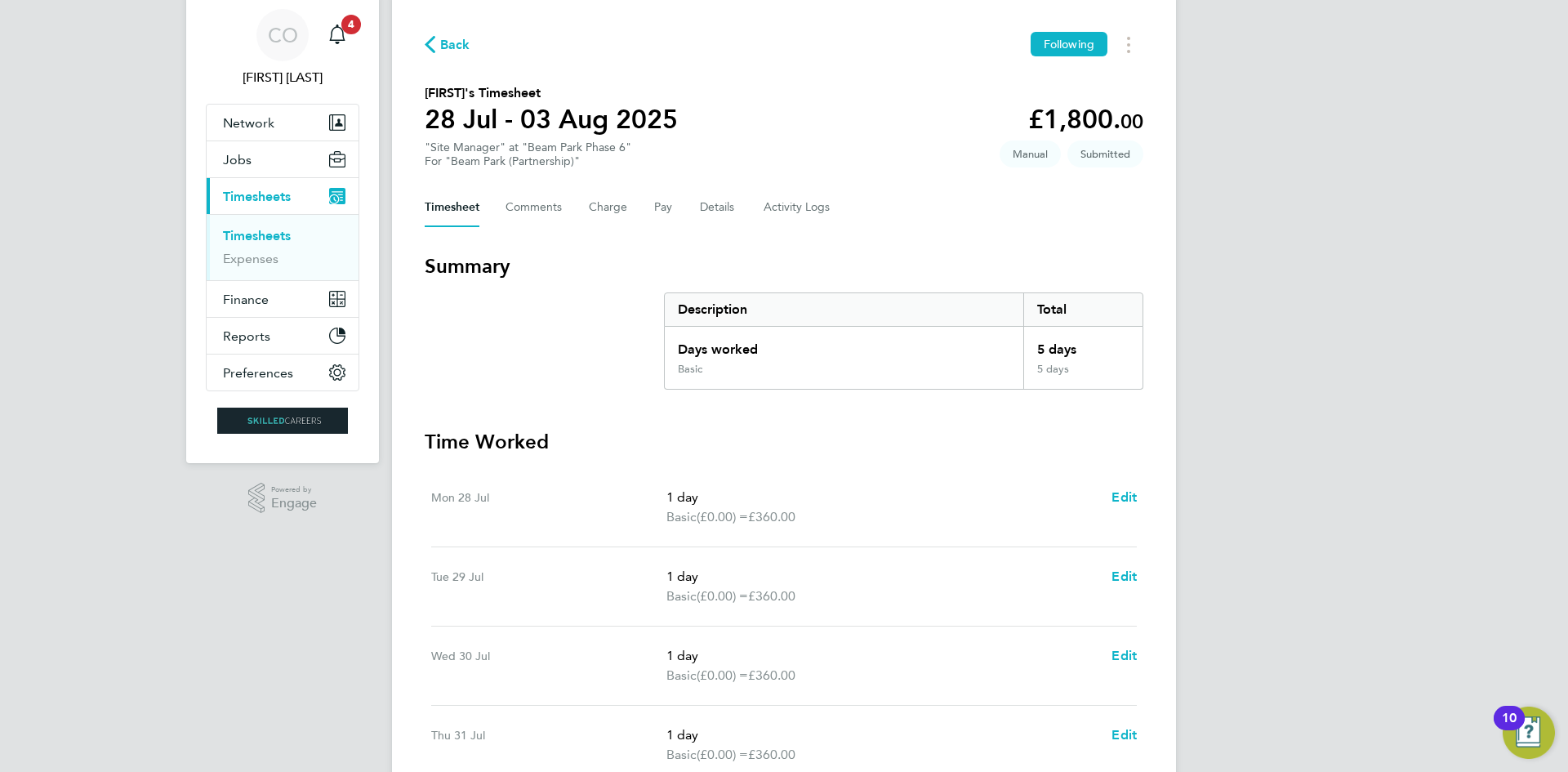 scroll, scrollTop: 0, scrollLeft: 0, axis: both 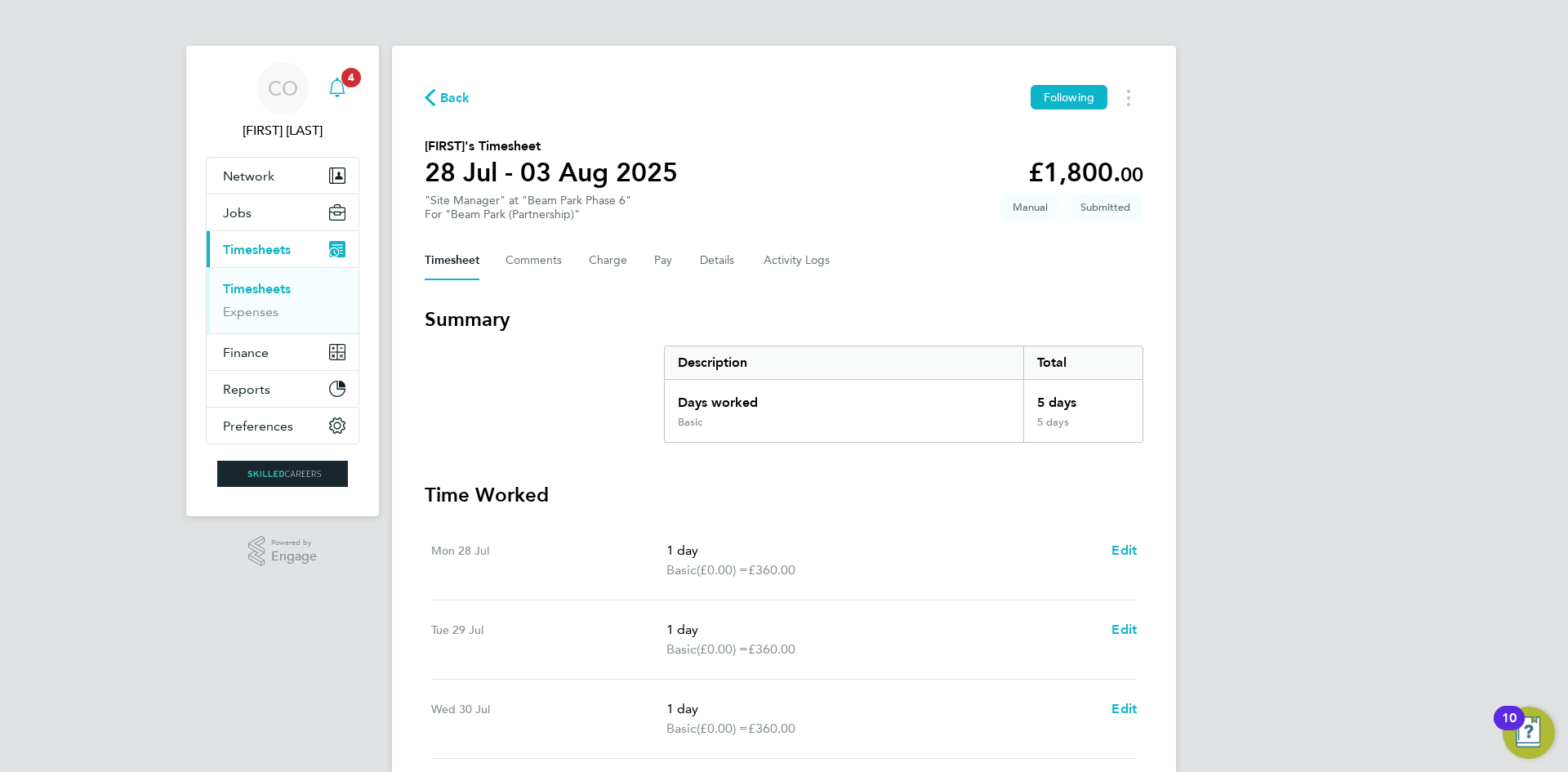 click 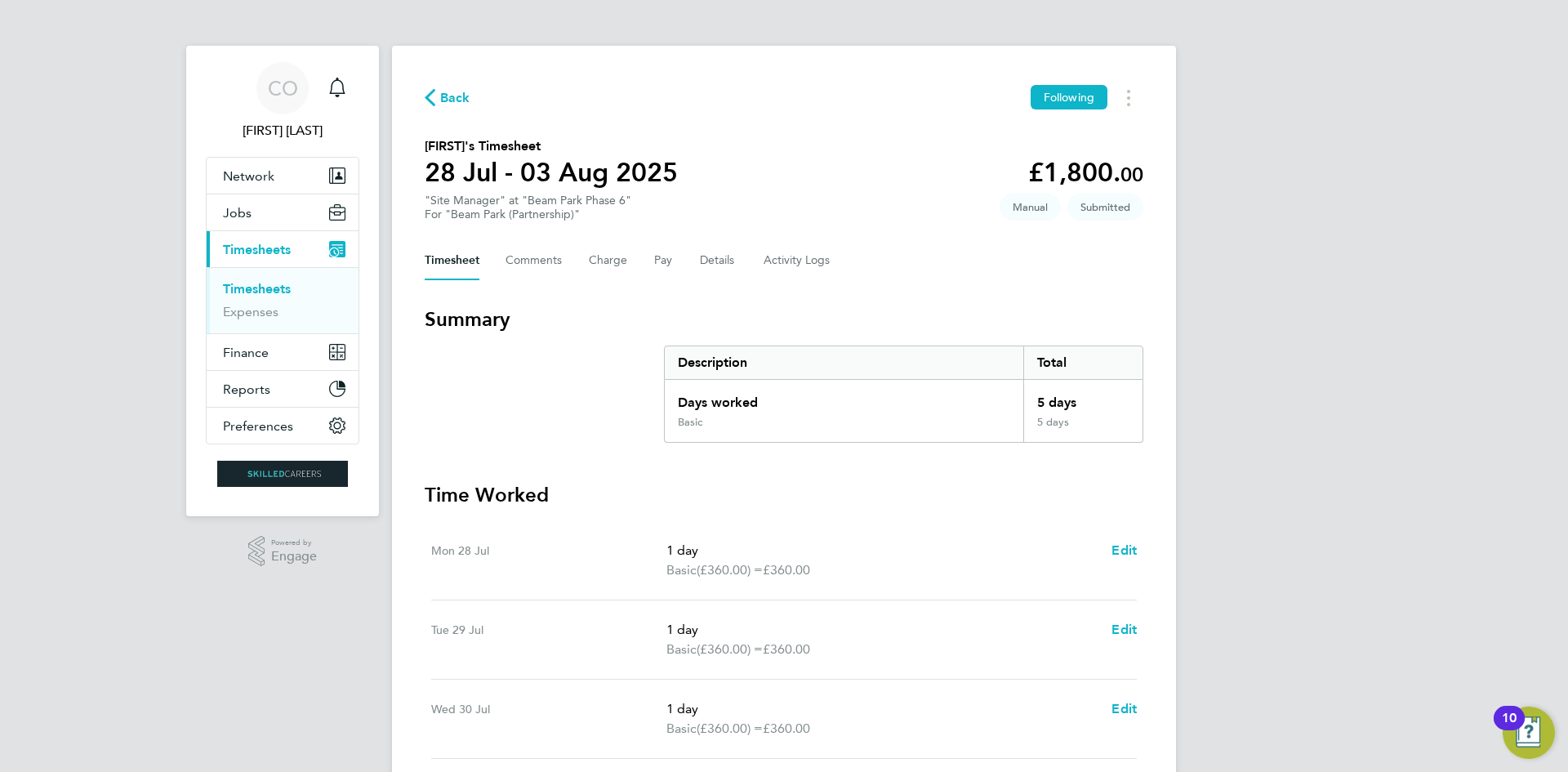 click on "Back" 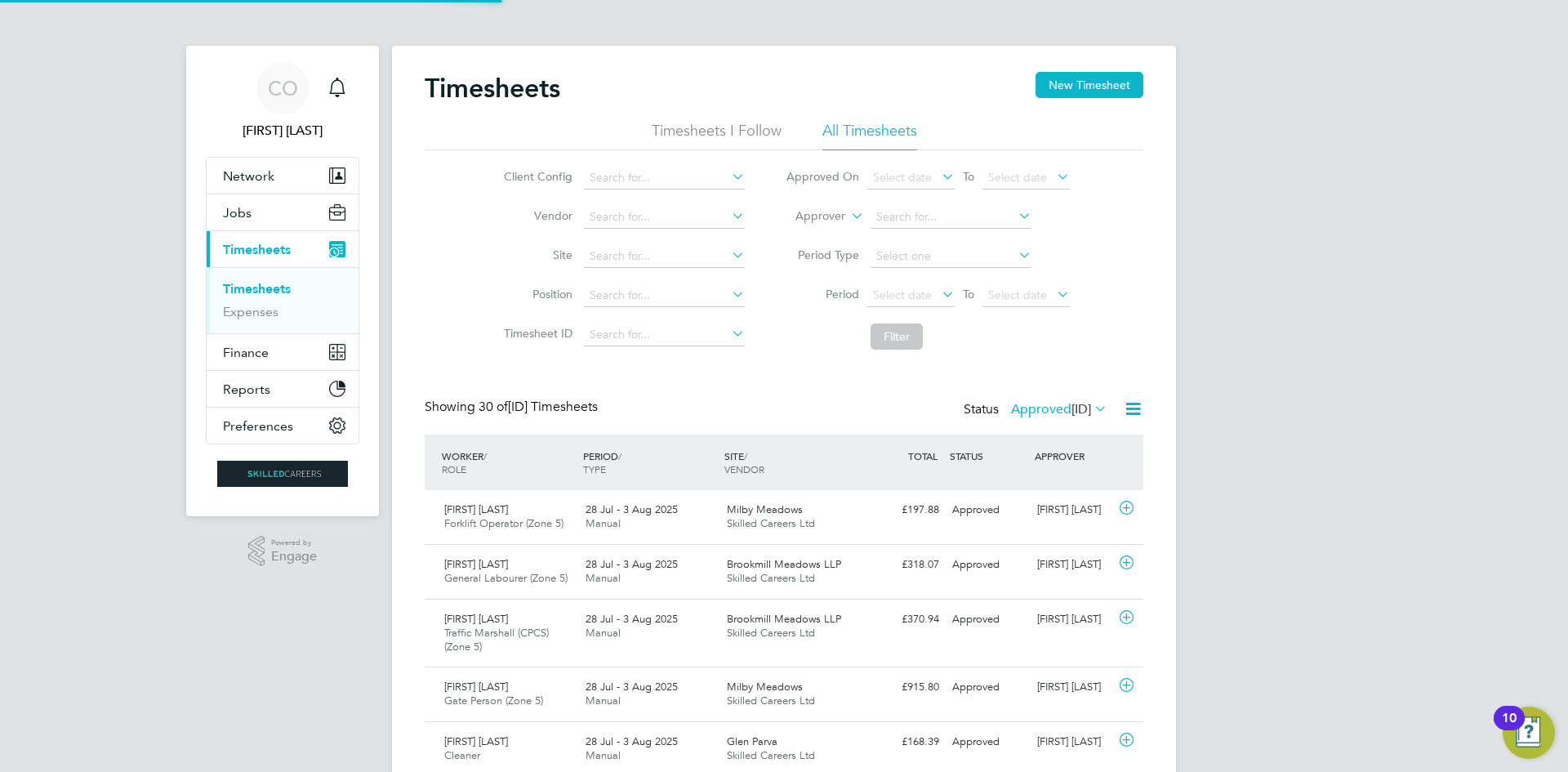 scroll, scrollTop: 8, scrollLeft: 8, axis: both 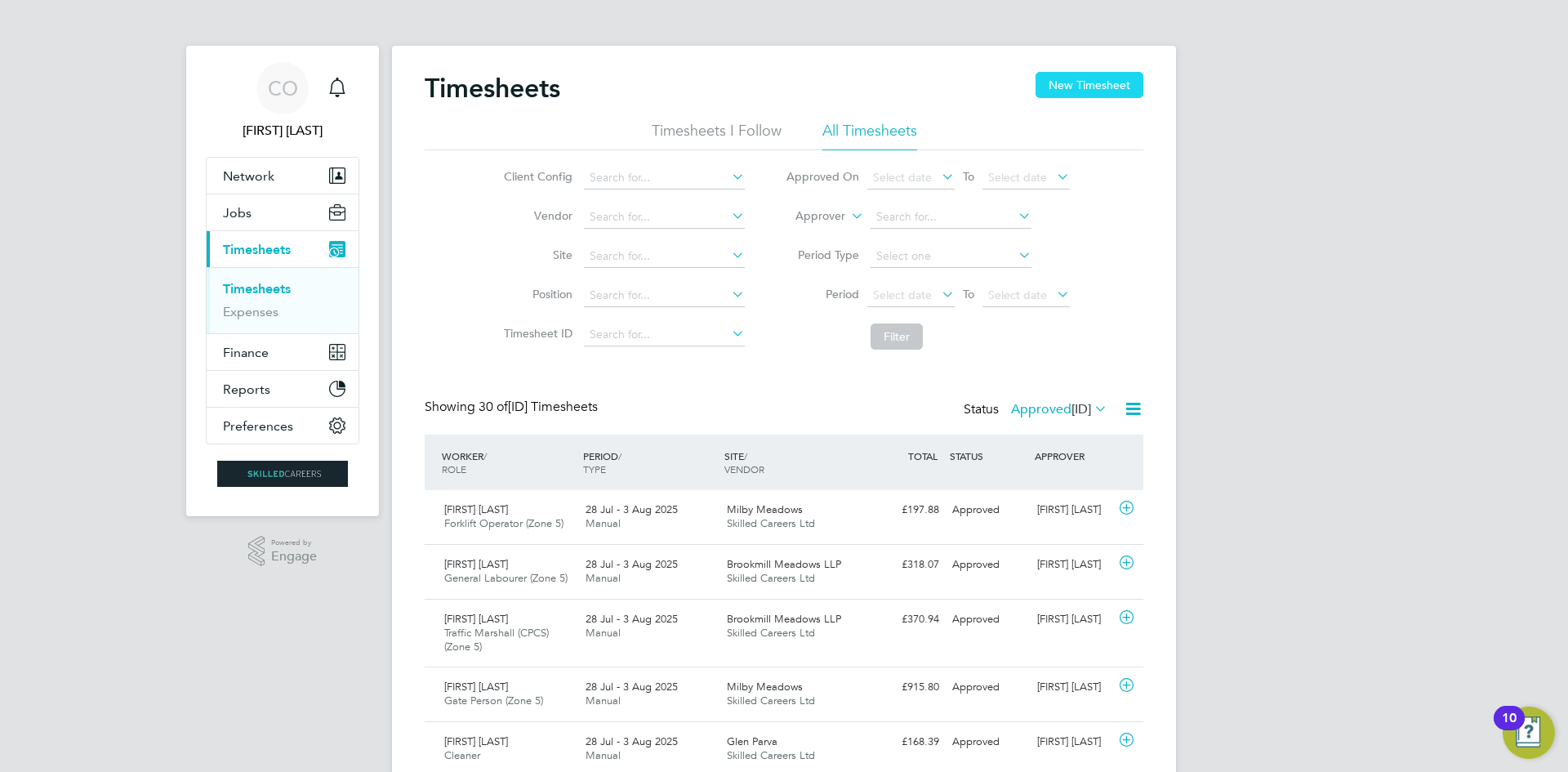 click on "New Timesheet" 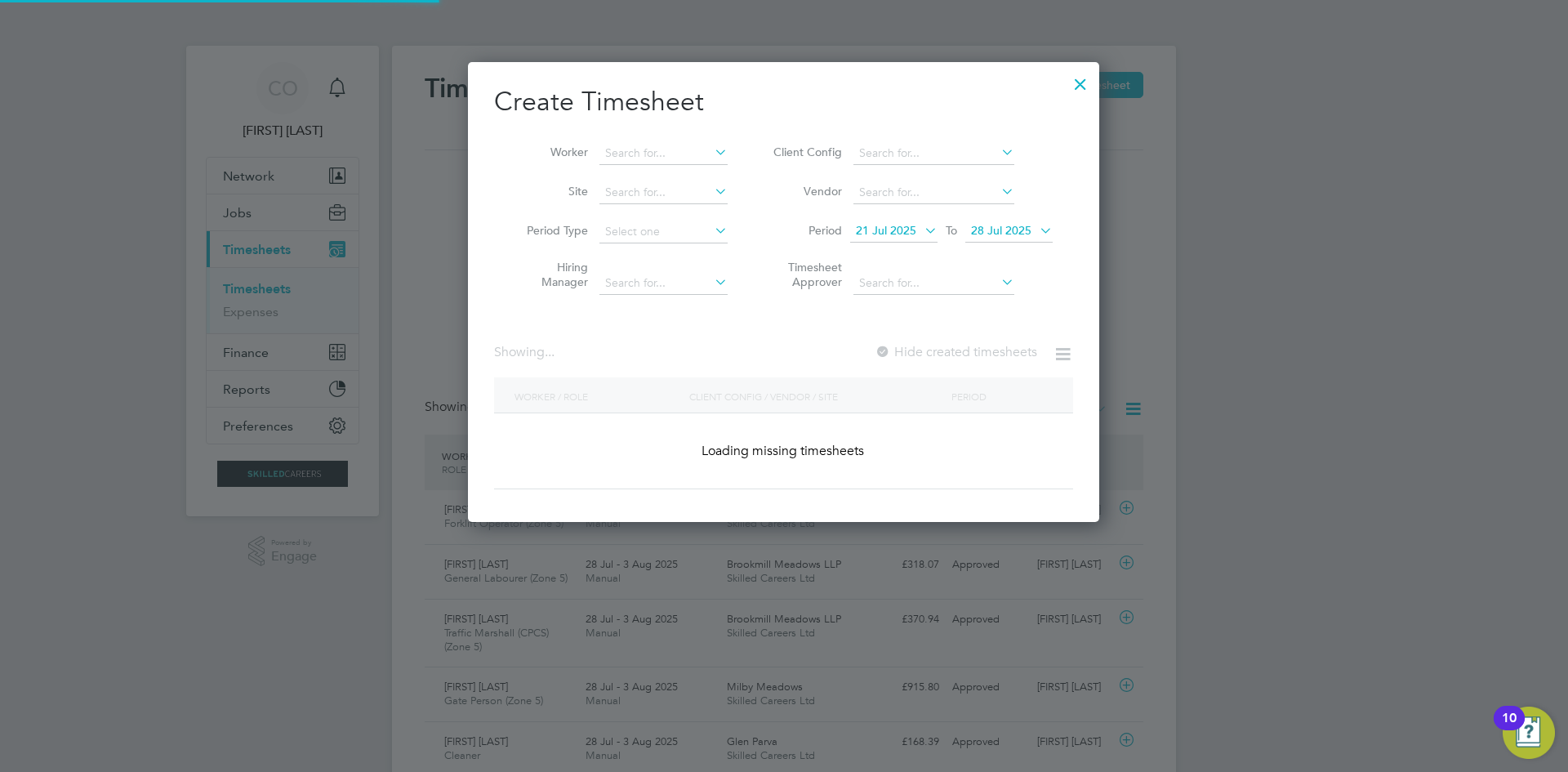 scroll, scrollTop: 8, scrollLeft: 8, axis: both 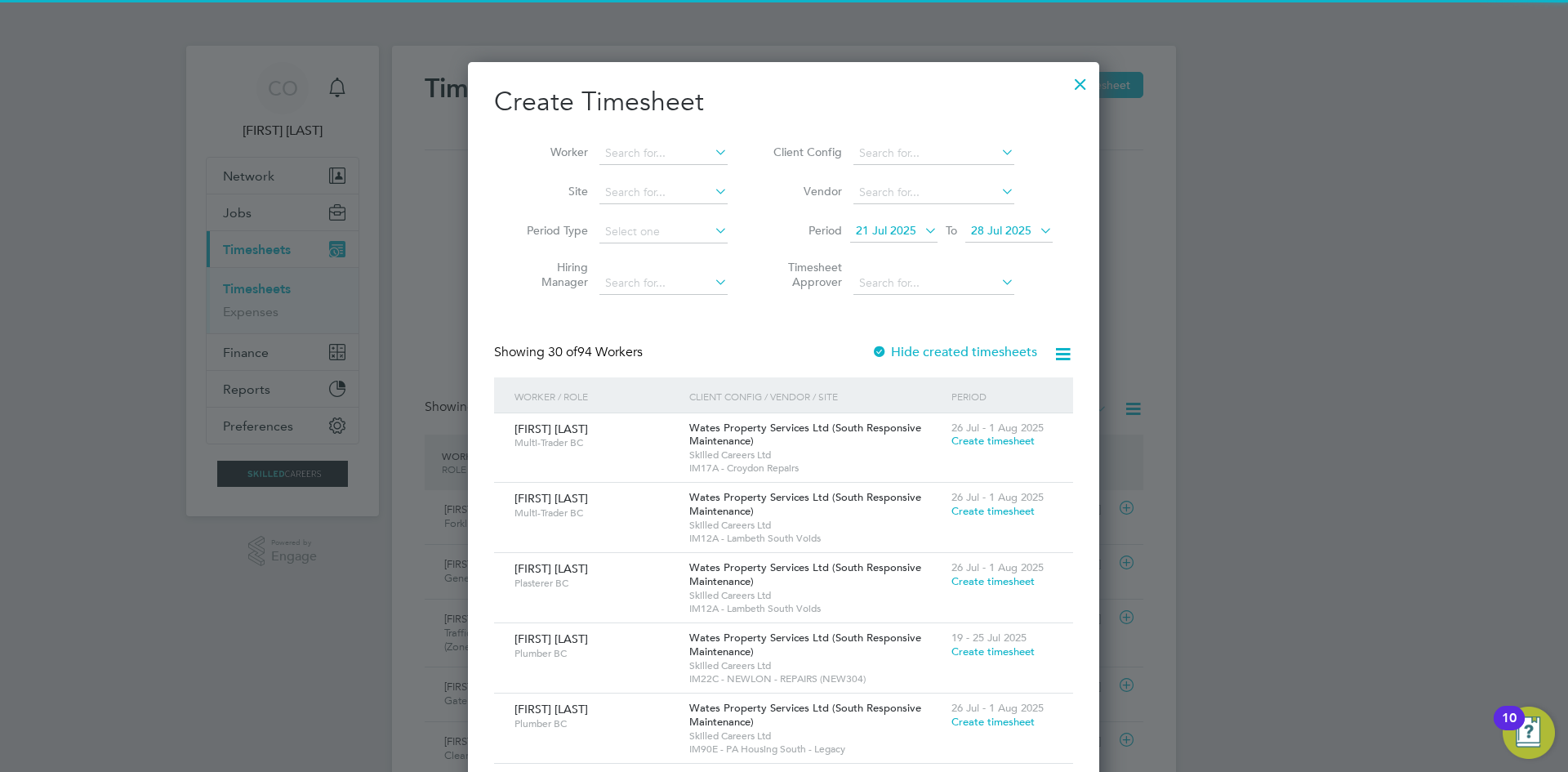 click on "Worker" at bounding box center (621, 154) 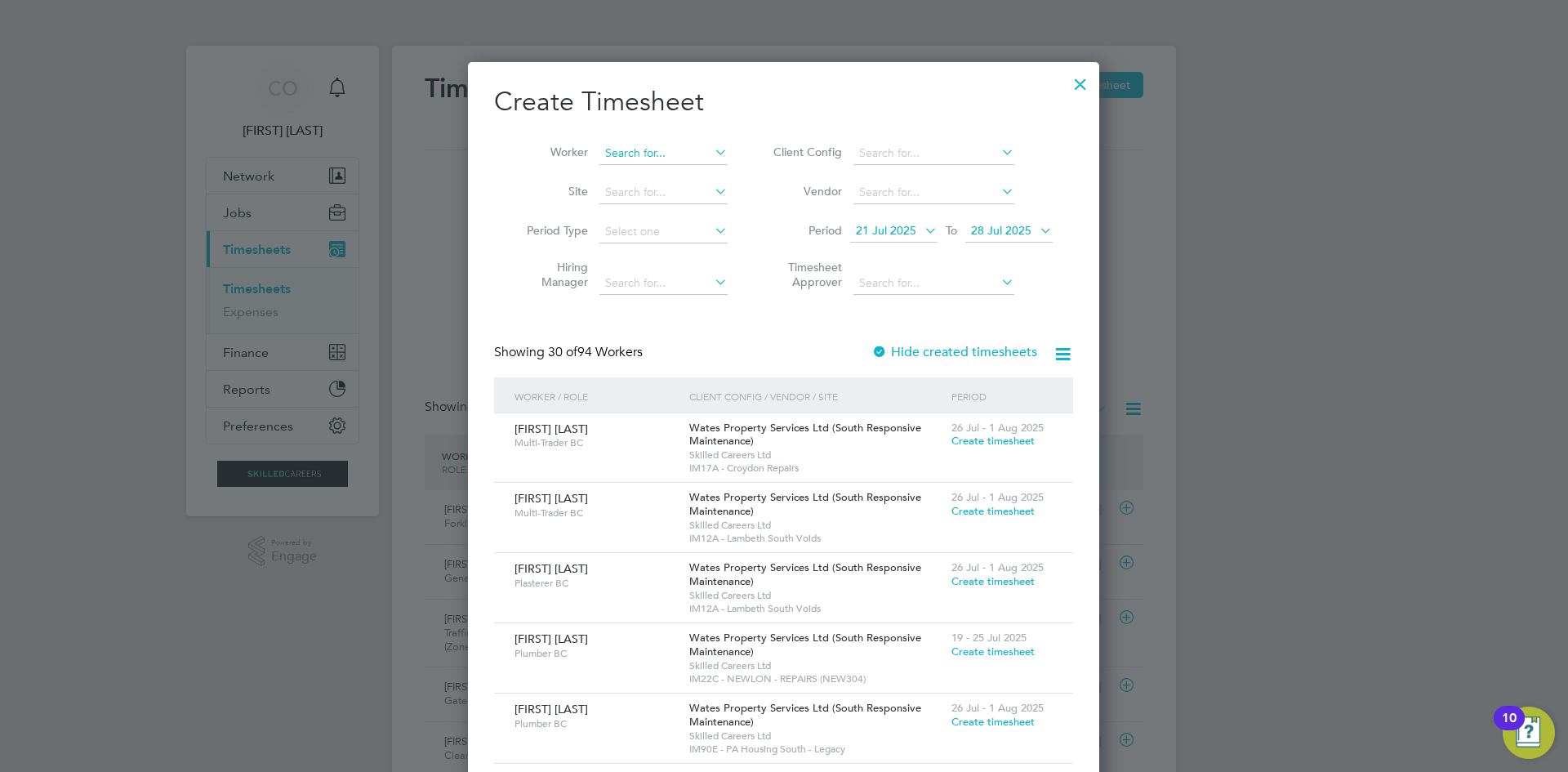 click at bounding box center (663, 154) 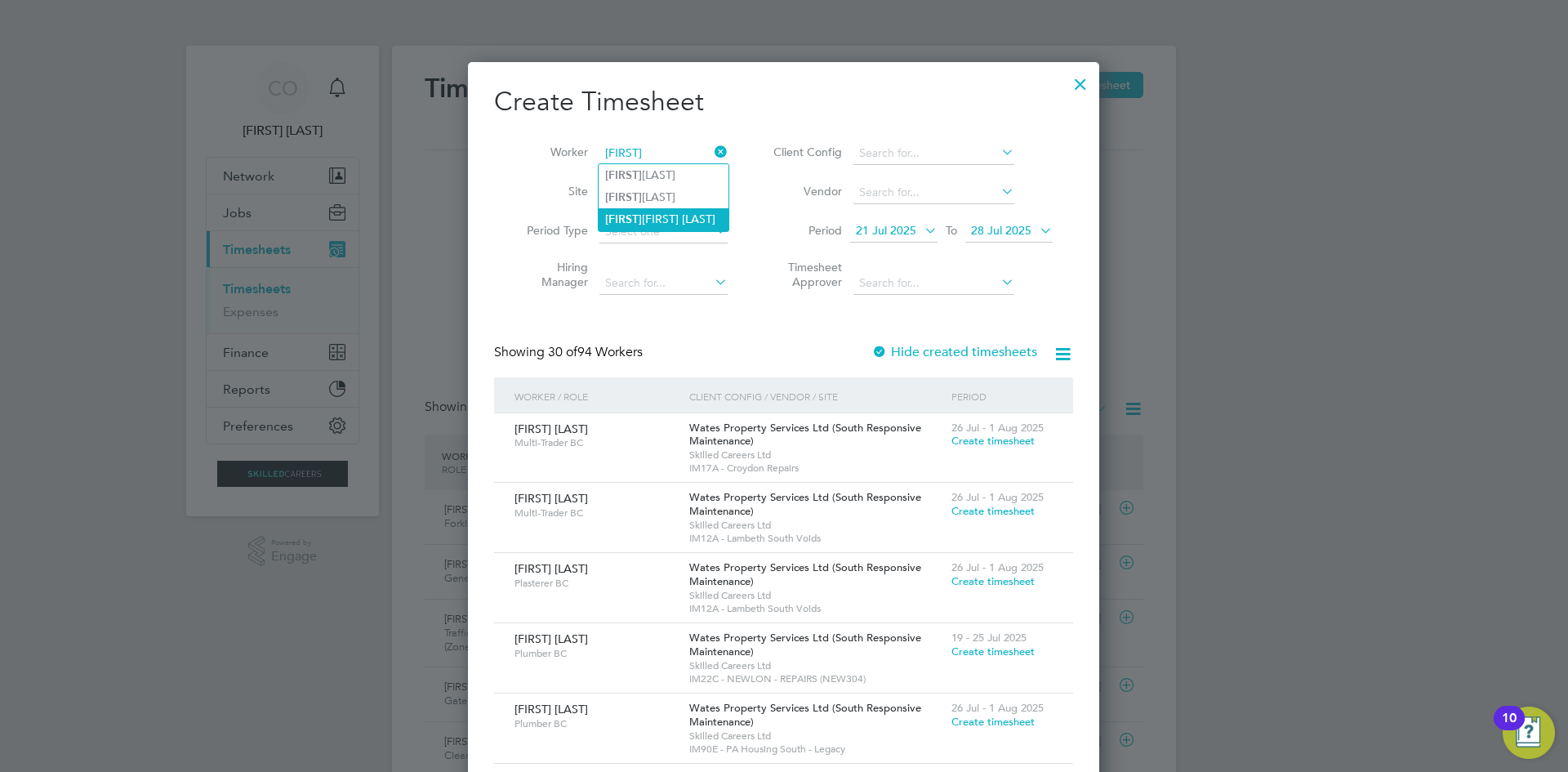 click on "[FIRST] [LAST]" 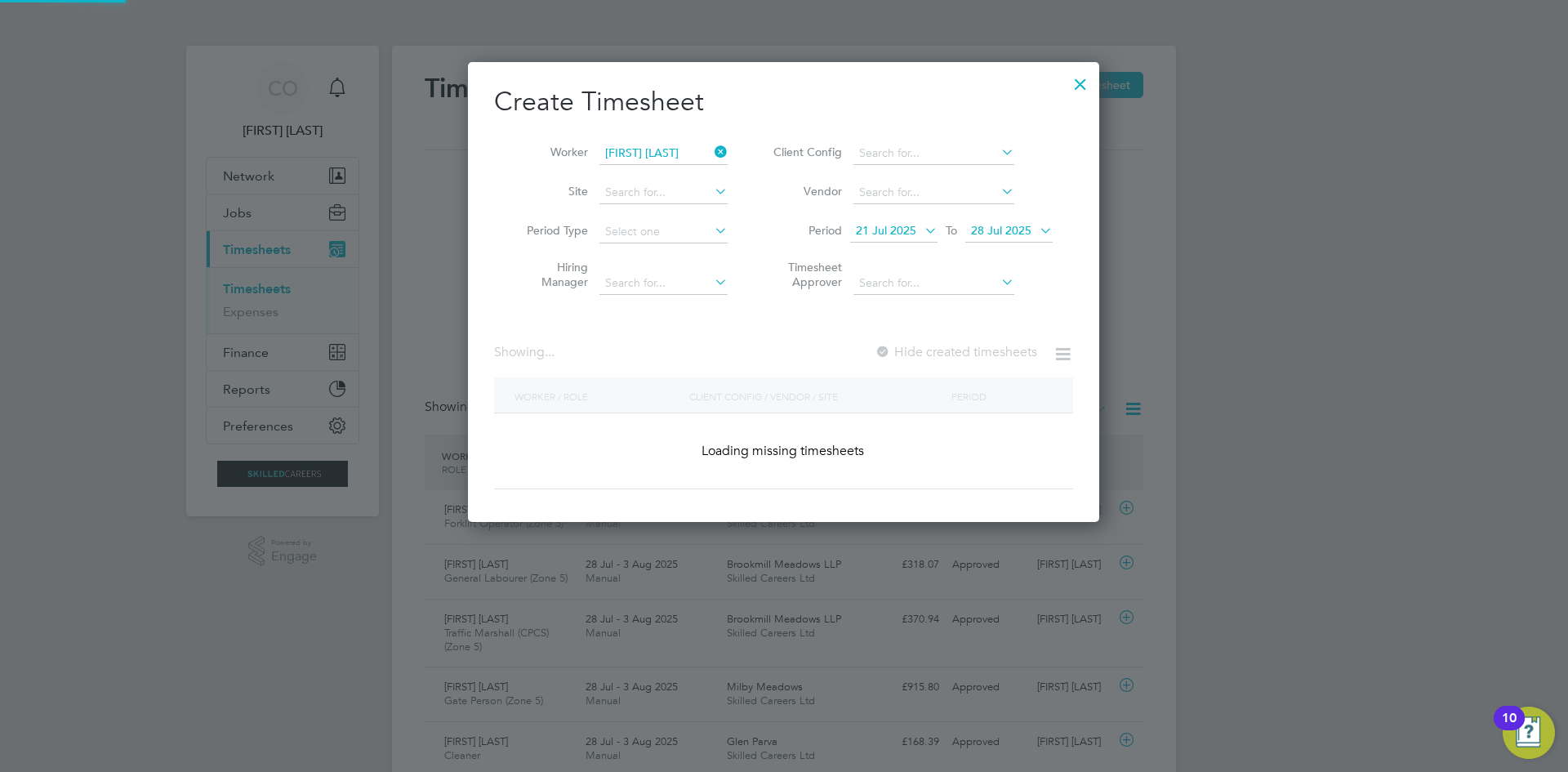 scroll, scrollTop: 8, scrollLeft: 8, axis: both 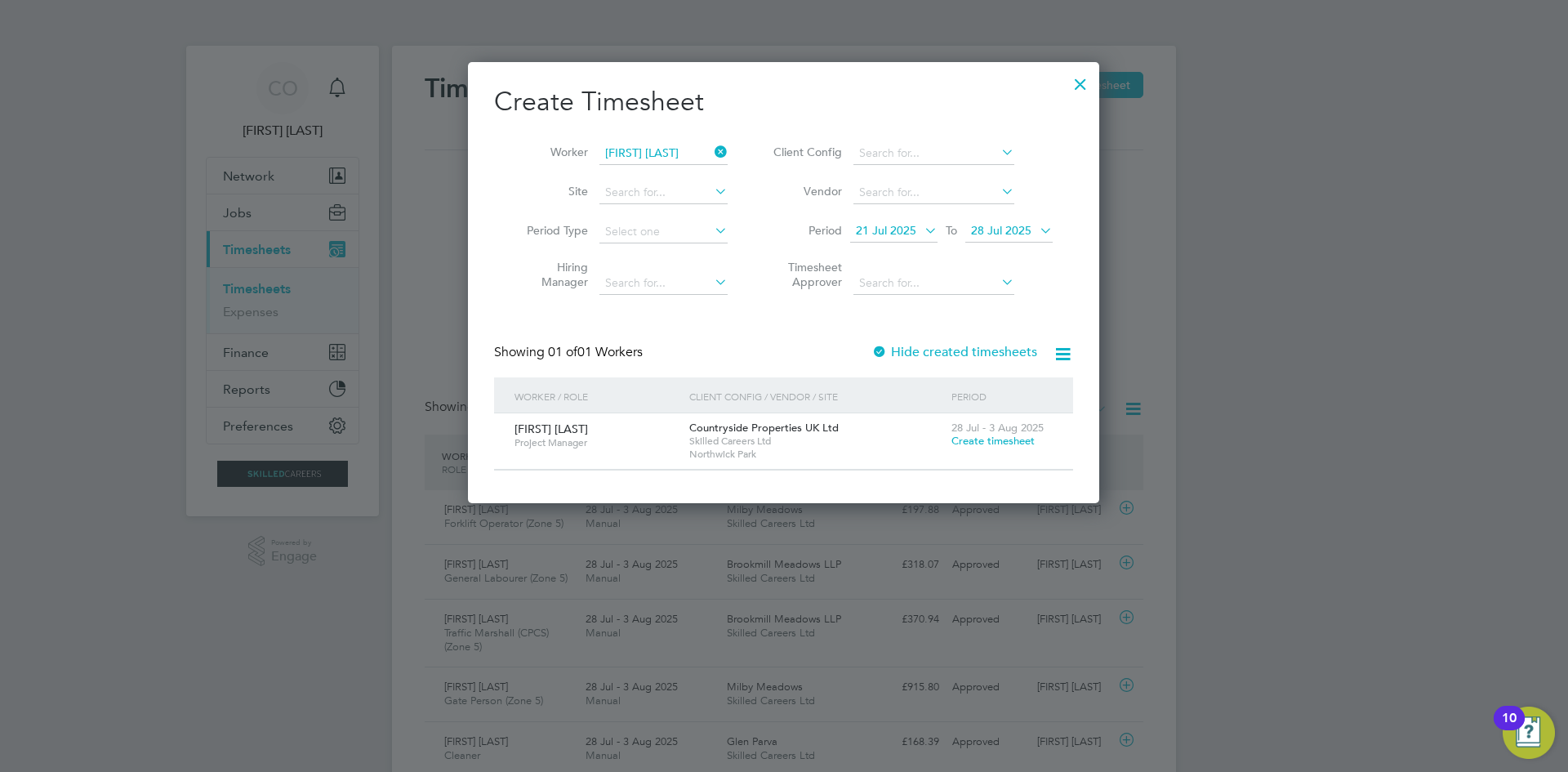 click on "Create timesheet" at bounding box center (993, 440) 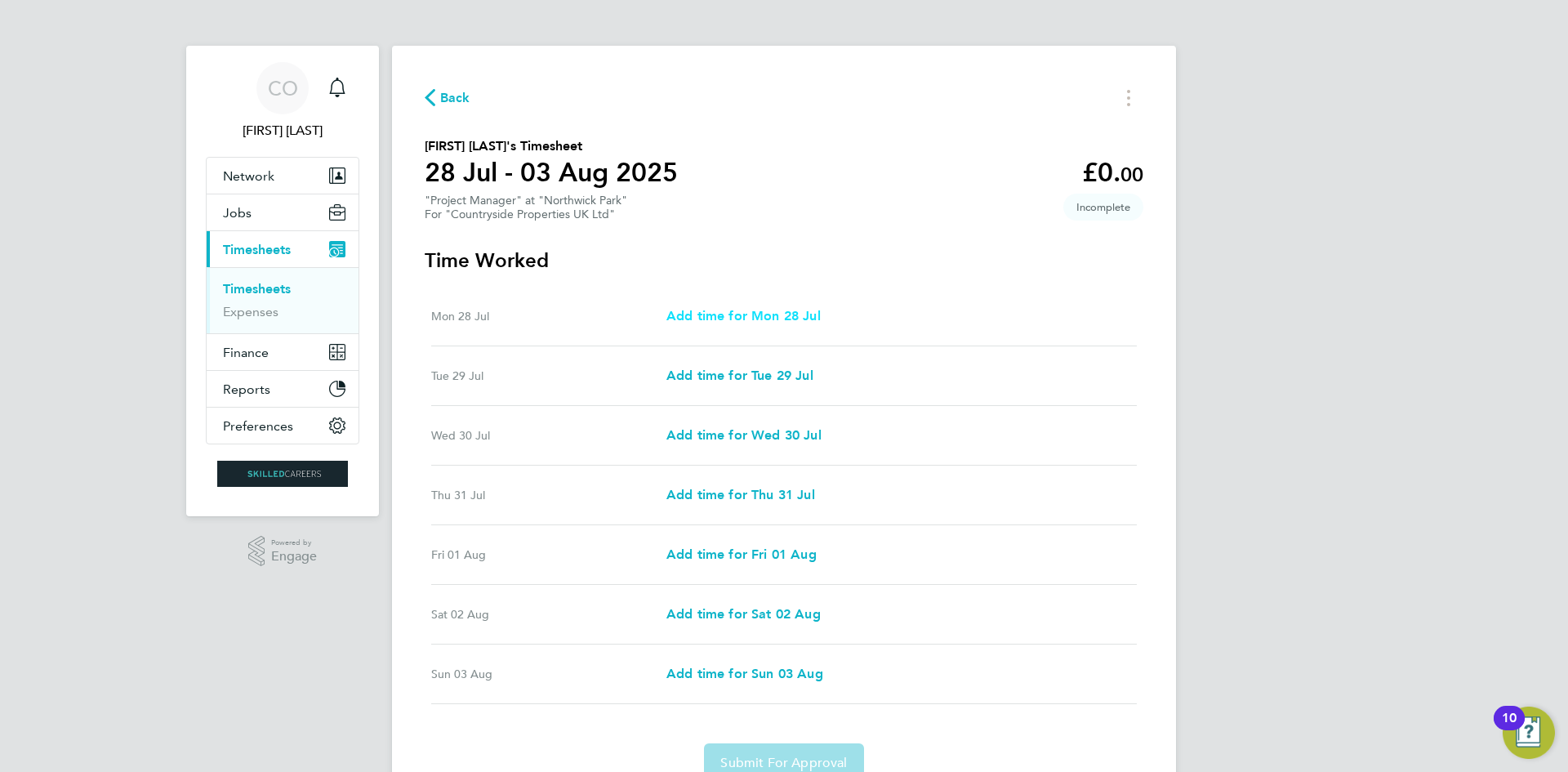click on "Add time for Mon 28 Jul" at bounding box center (743, 315) 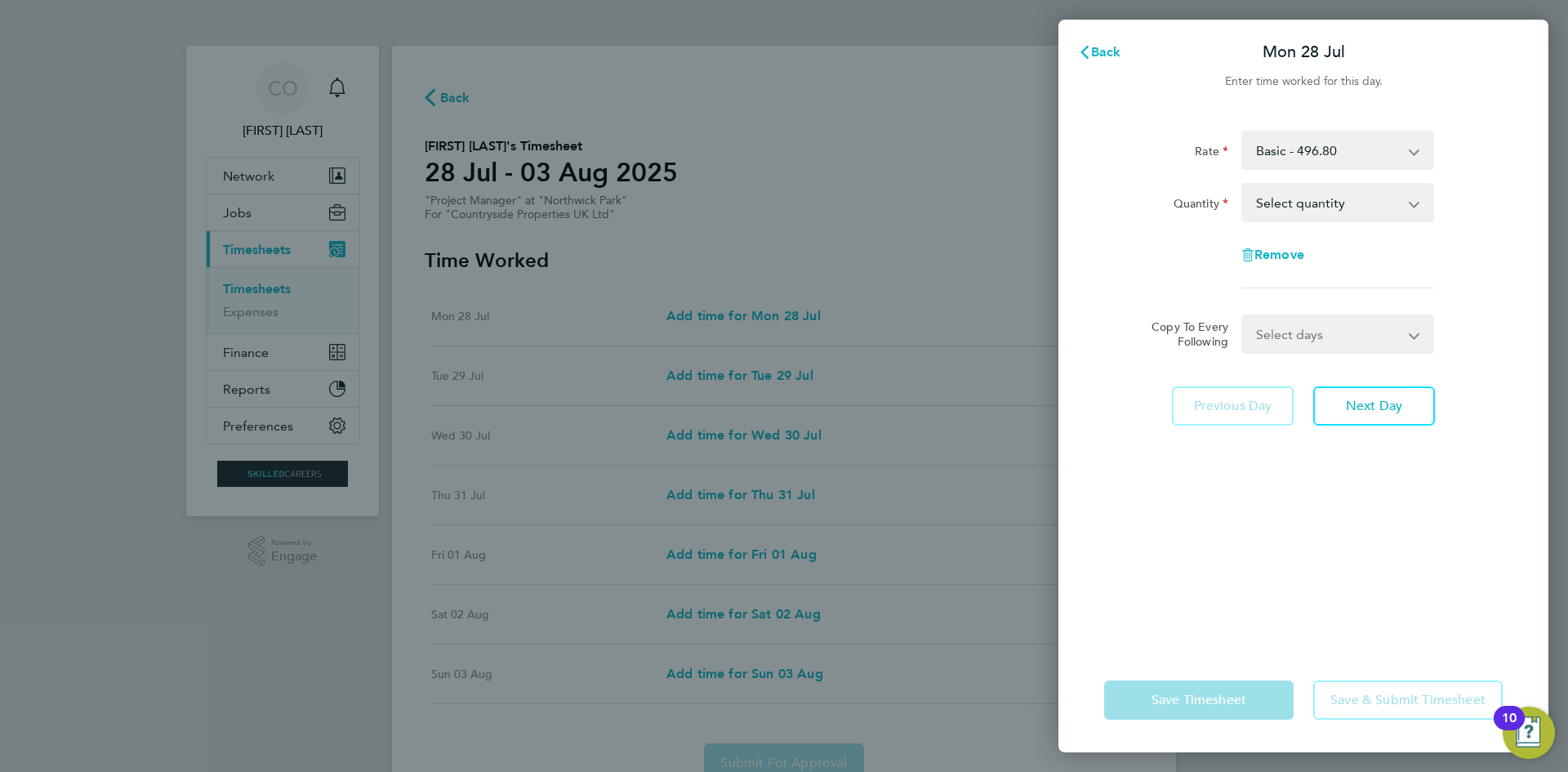 click on "Select quantity   0.5   1" at bounding box center (1328, 203) 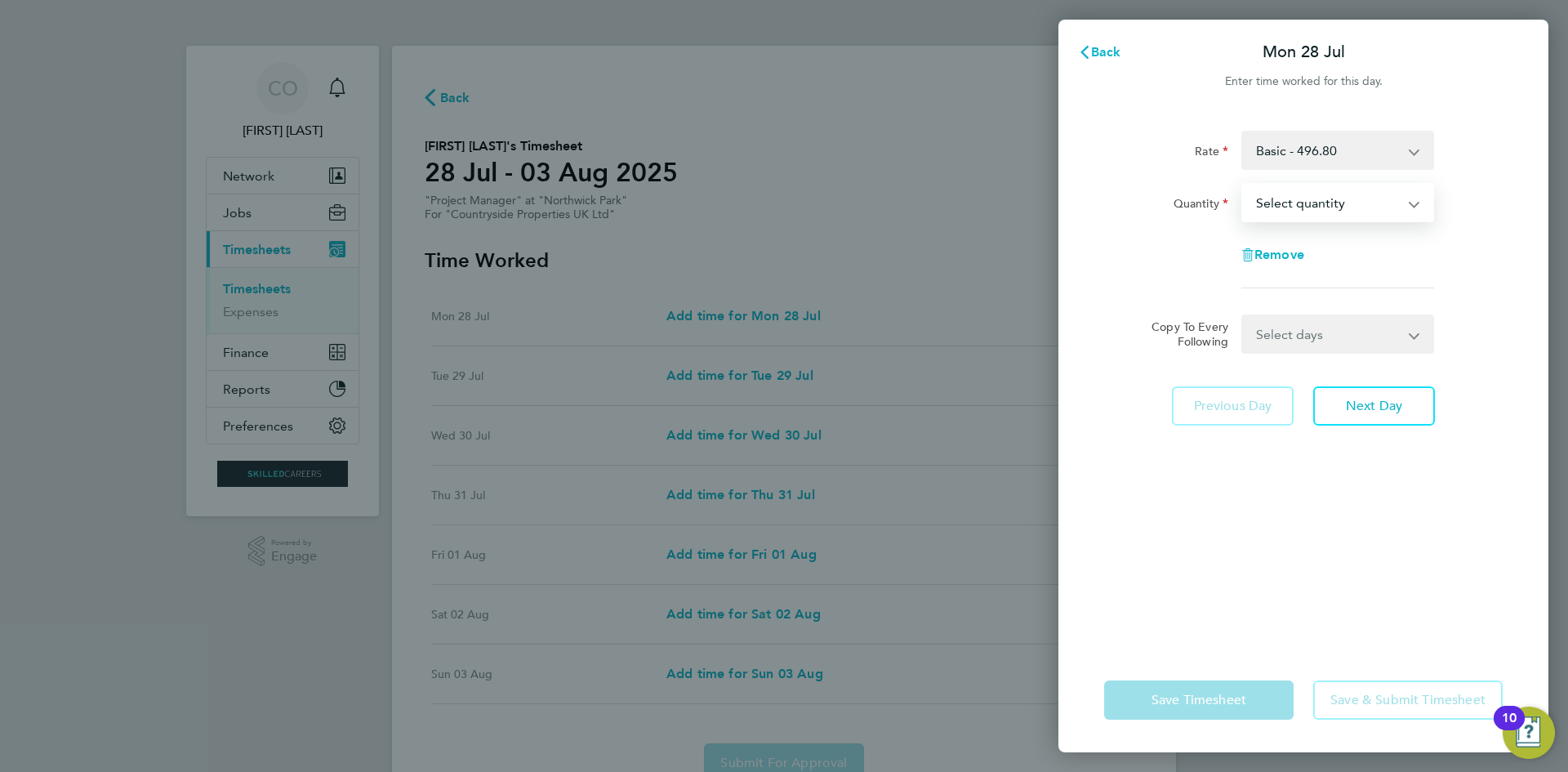 select on "1" 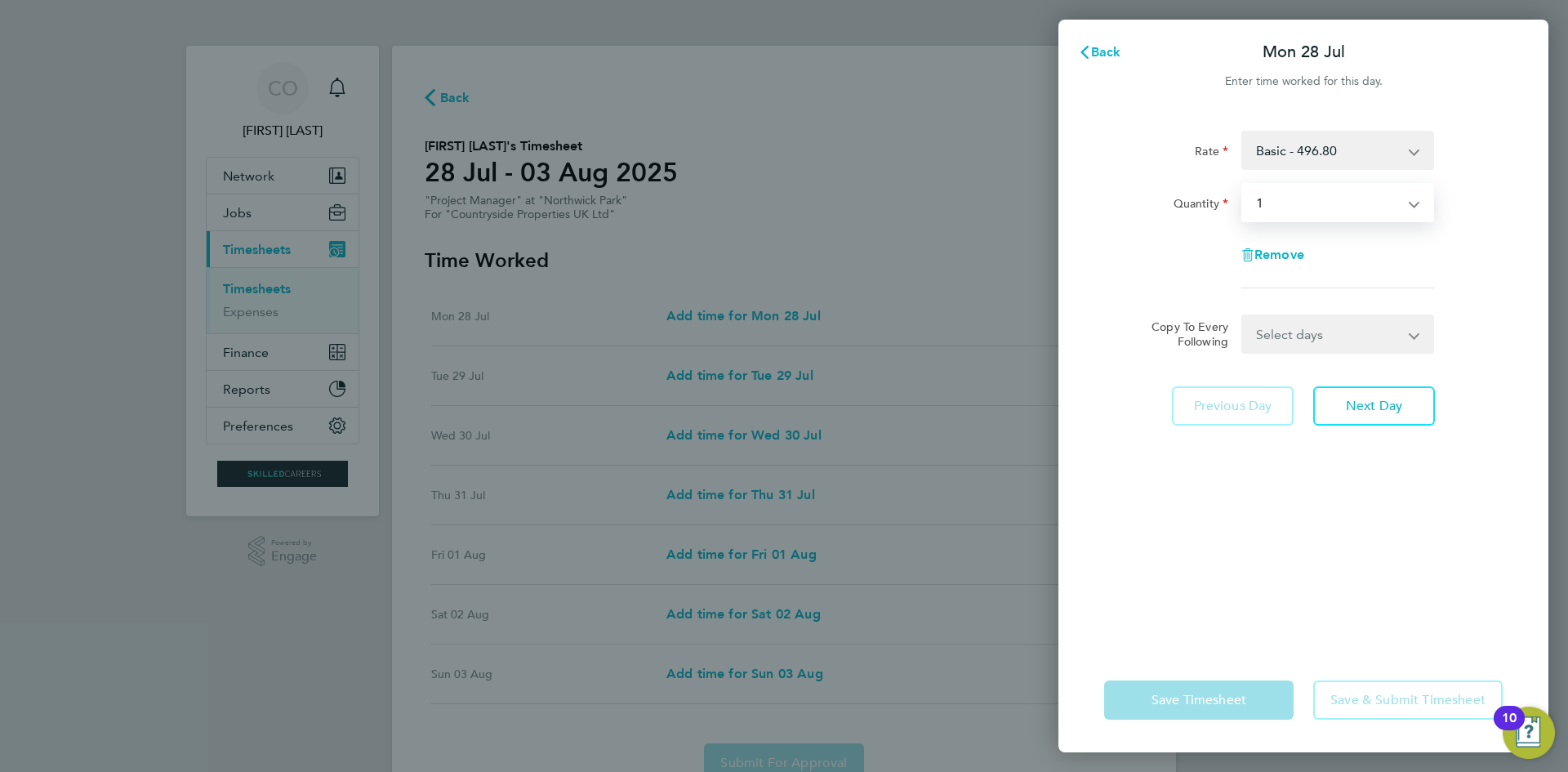 click on "Select quantity   0.5   1" at bounding box center [1328, 203] 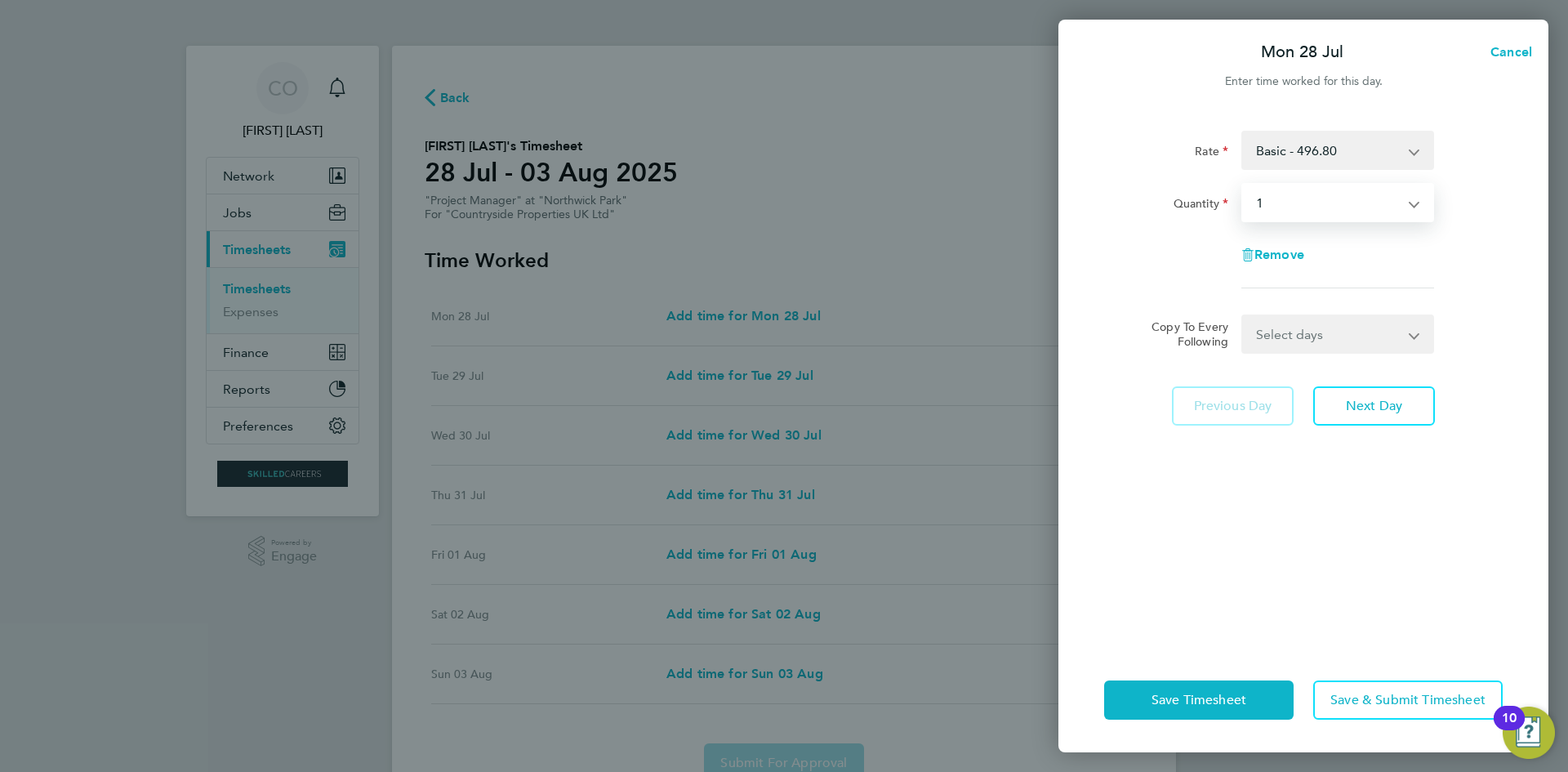 click on "Select days   Day   Weekday (Mon-Fri)   Weekend (Sat-Sun)   Tuesday   Wednesday   Thursday   Friday   Saturday   Sunday" at bounding box center (1329, 334) 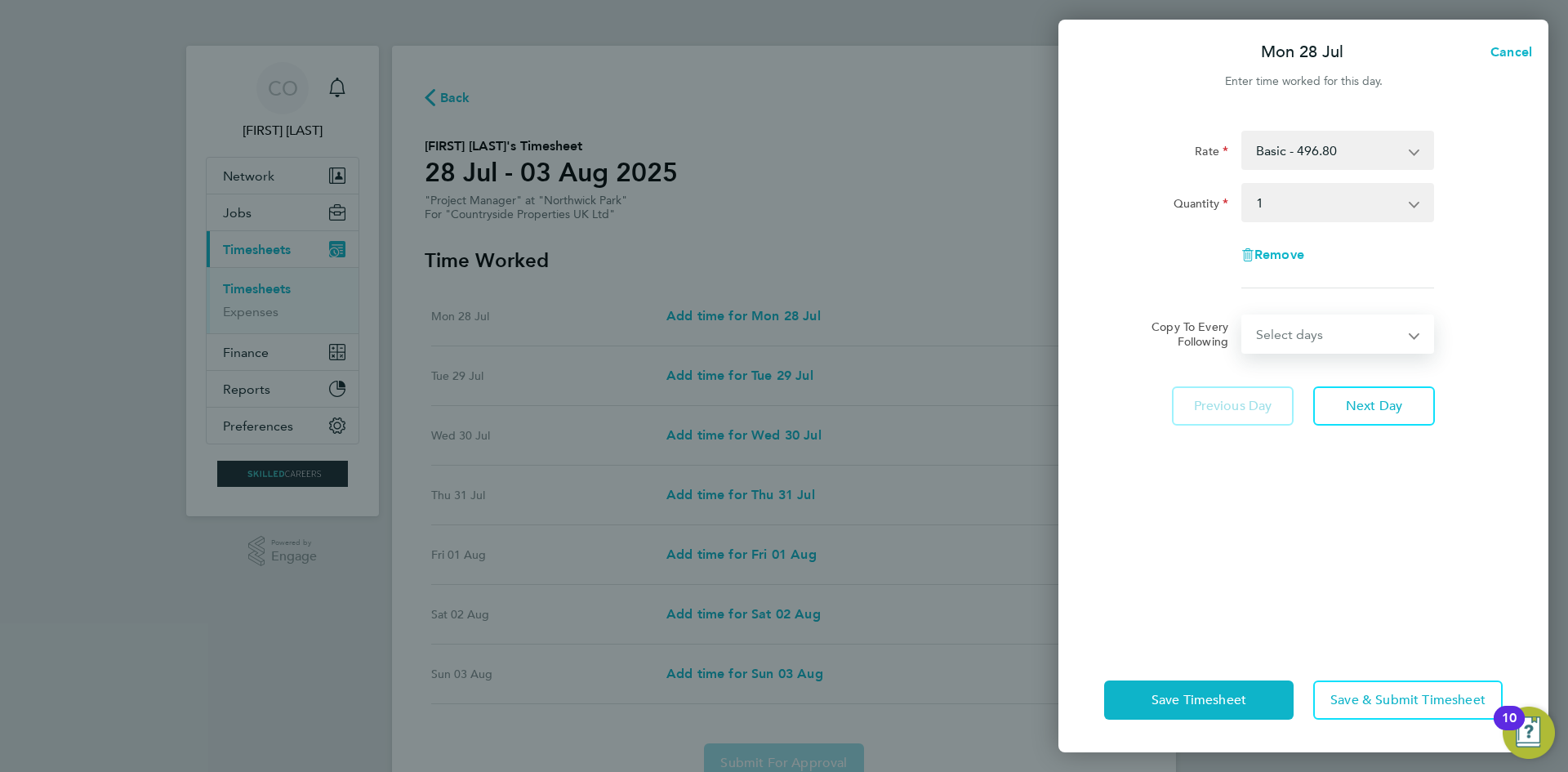 select on "WEEKDAY" 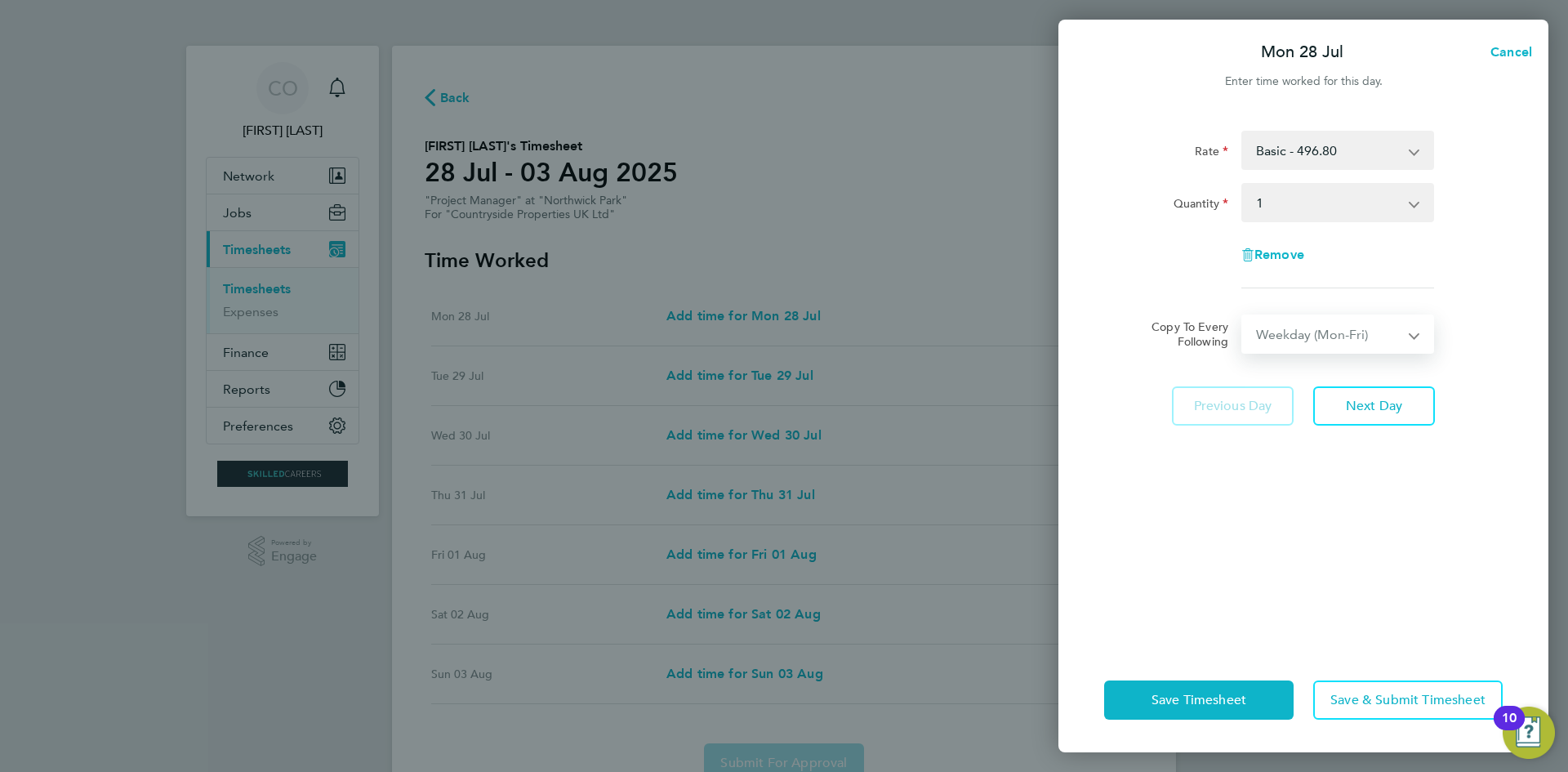click on "Select days   Day   Weekday (Mon-Fri)   Weekend (Sat-Sun)   Tuesday   Wednesday   Thursday   Friday   Saturday   Sunday" at bounding box center (1329, 334) 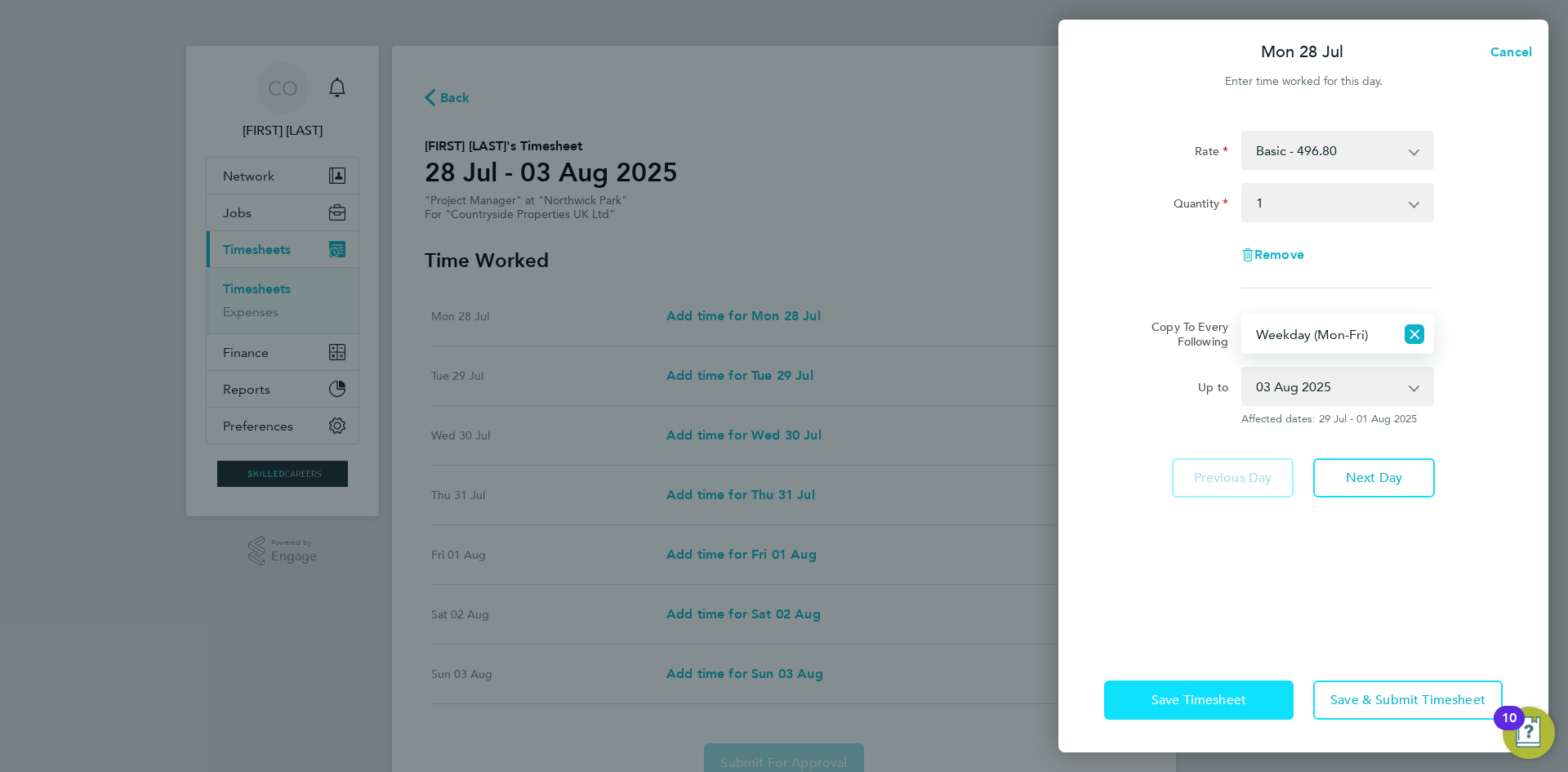click on "Save Timesheet" 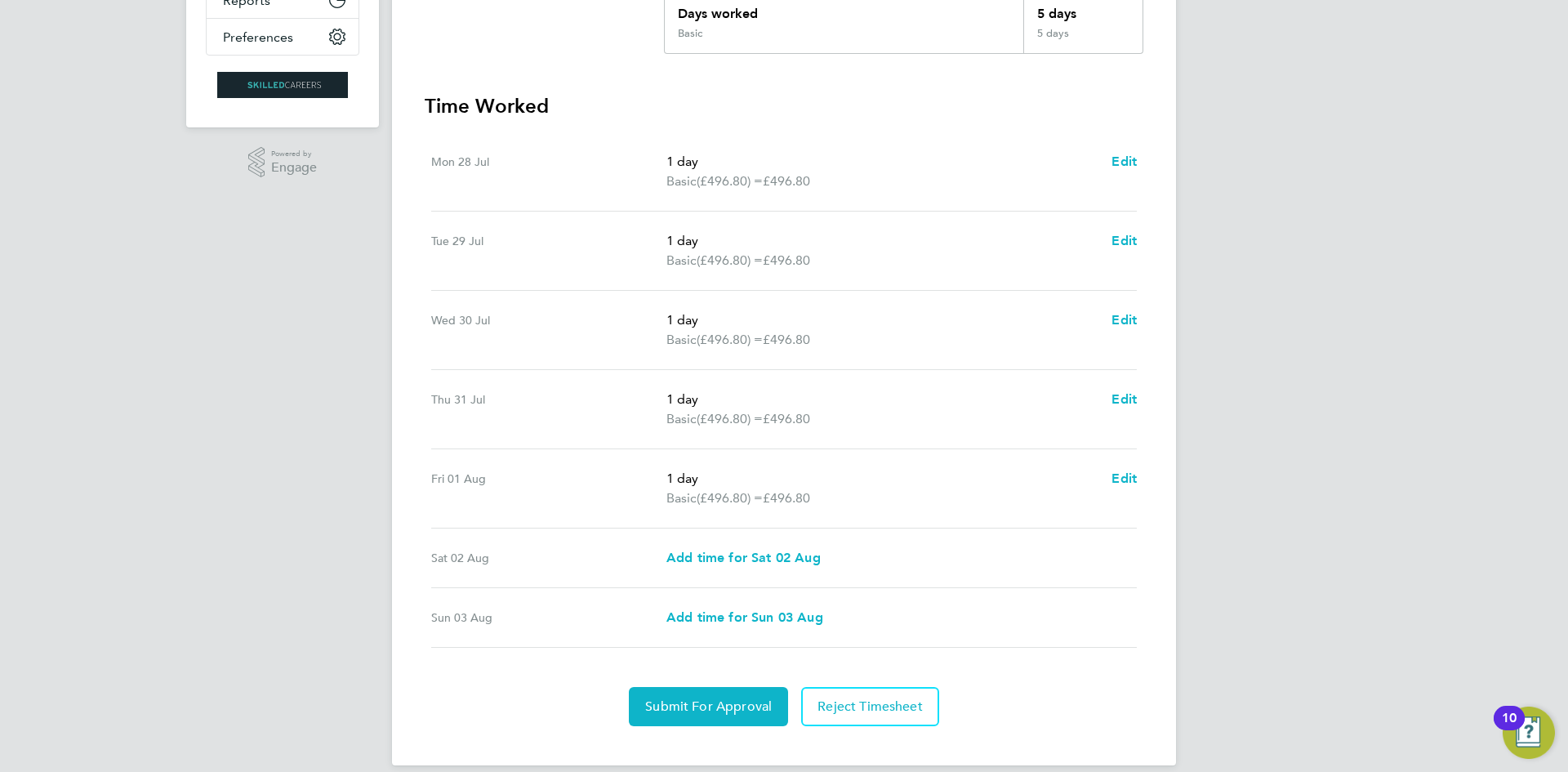 scroll, scrollTop: 408, scrollLeft: 0, axis: vertical 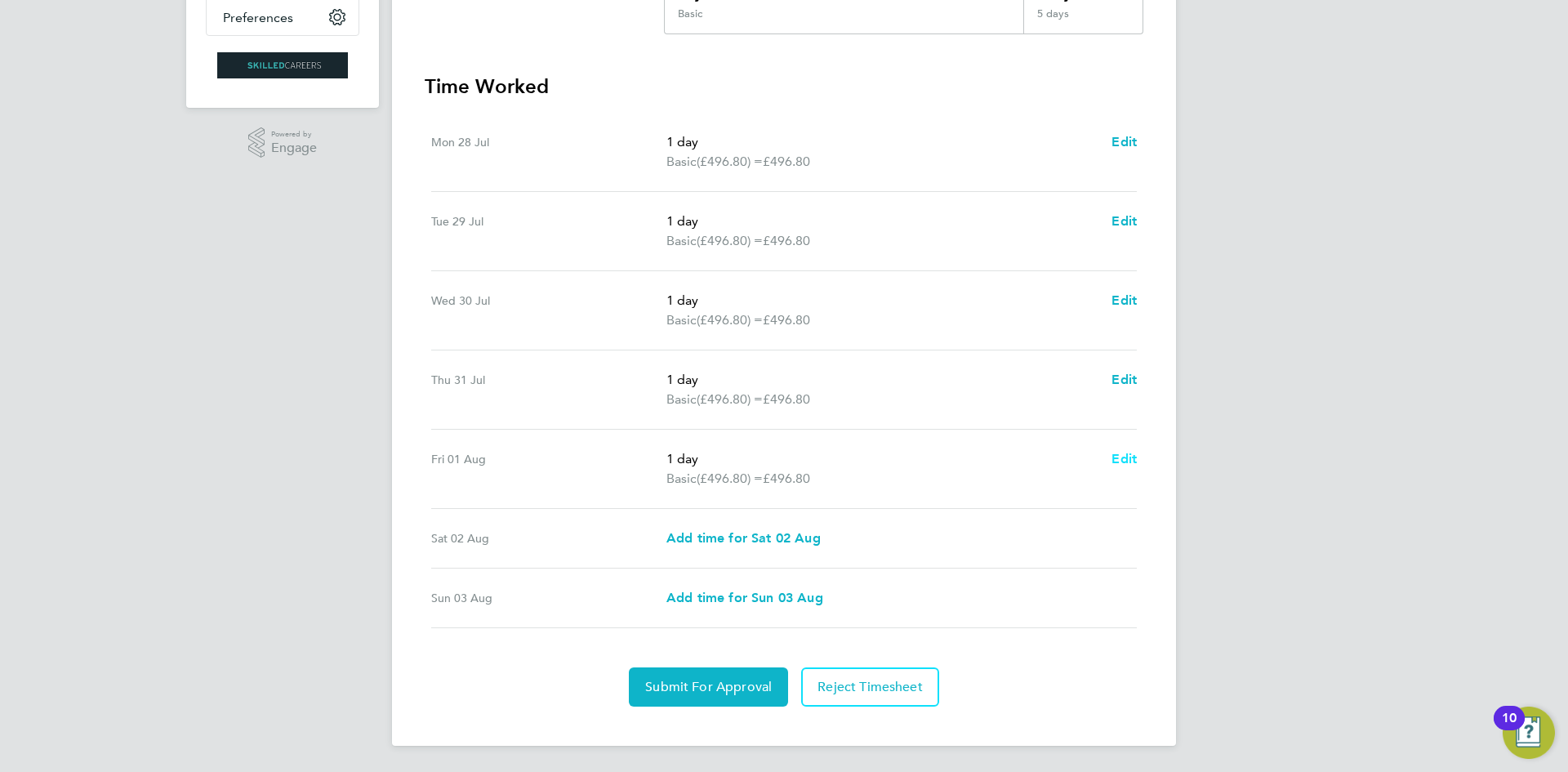click on "Edit" at bounding box center (1124, 458) 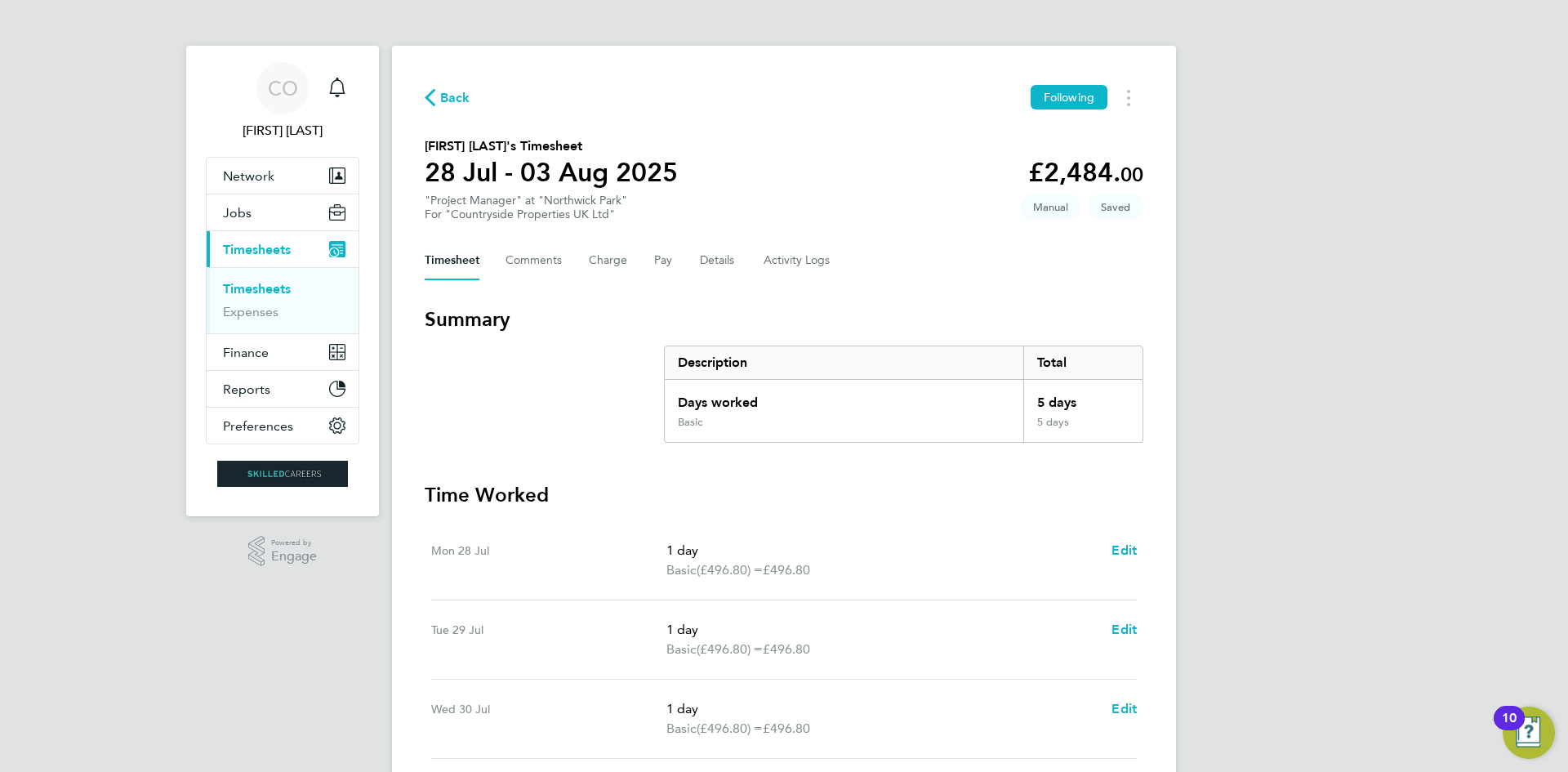 select on "1" 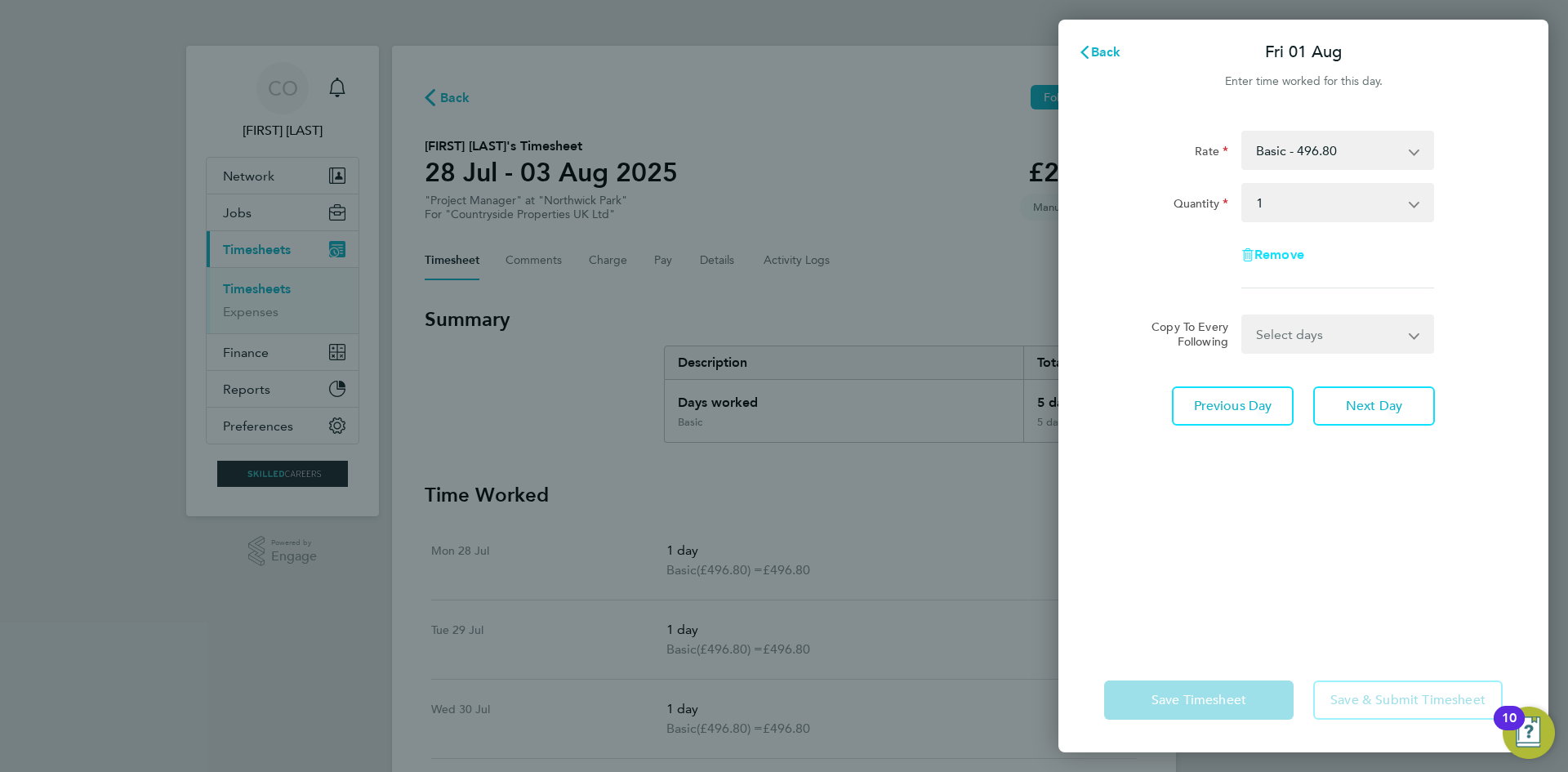 click on "Remove" 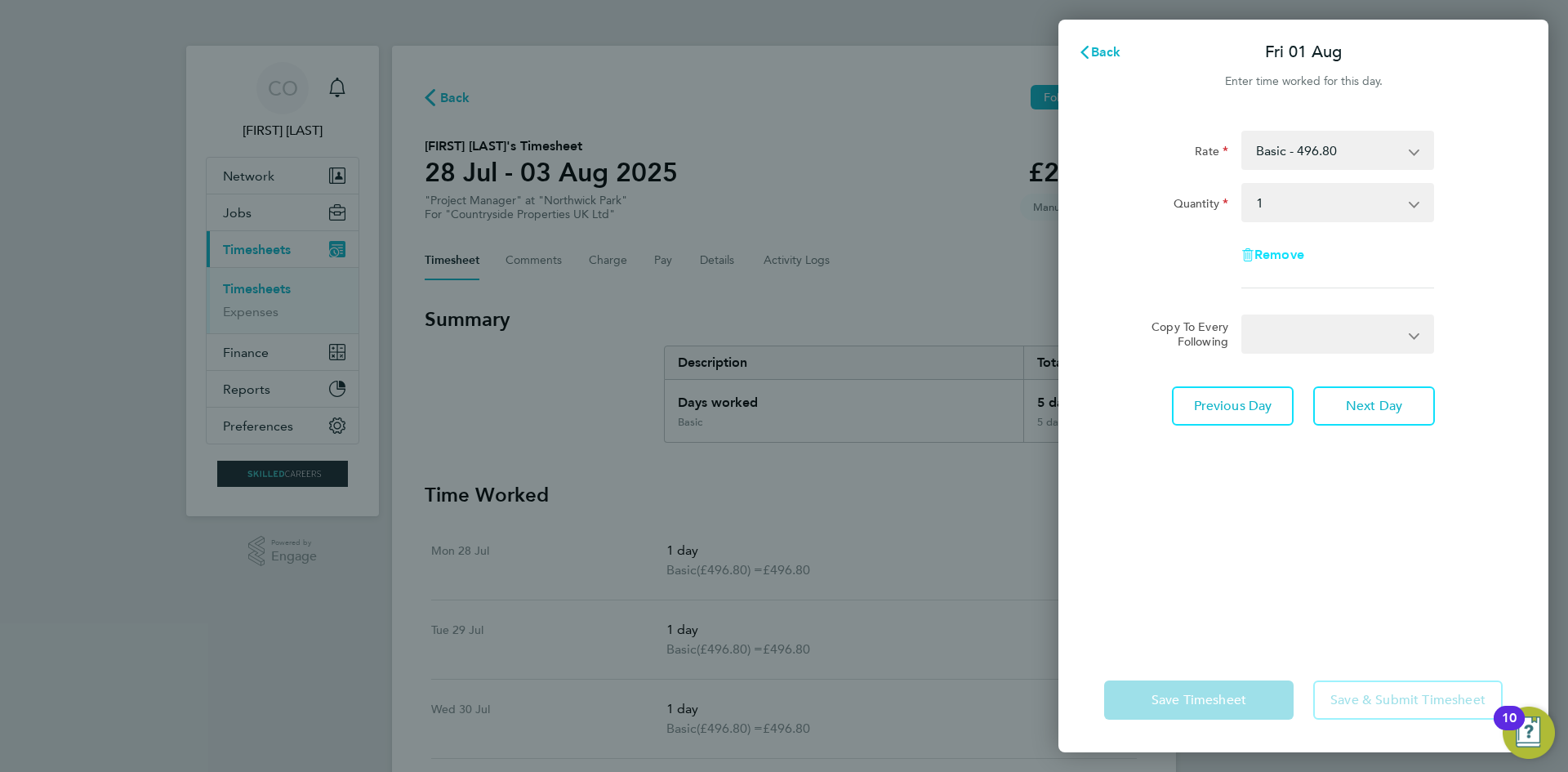 select on "null" 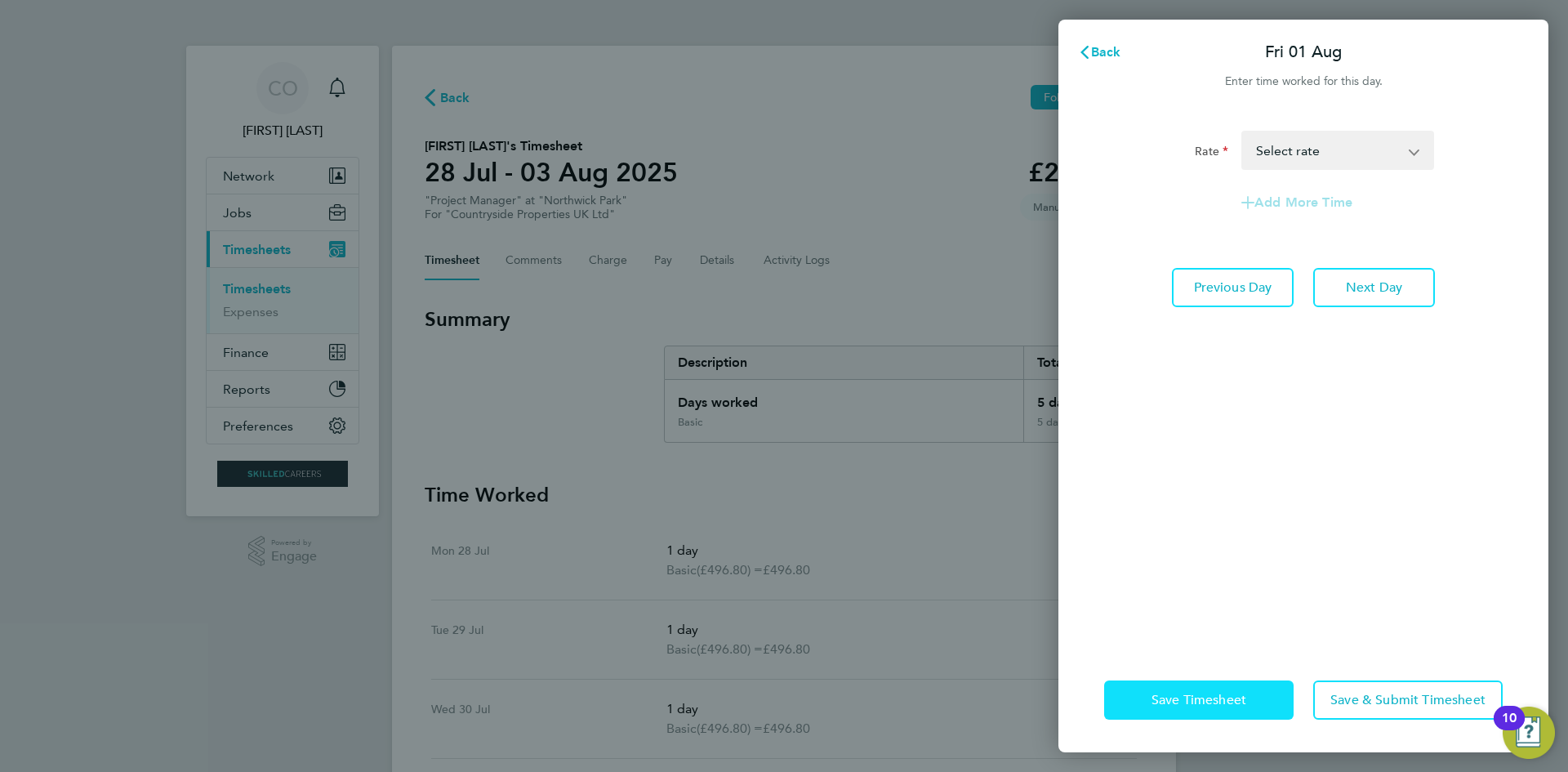 click on "Save Timesheet" 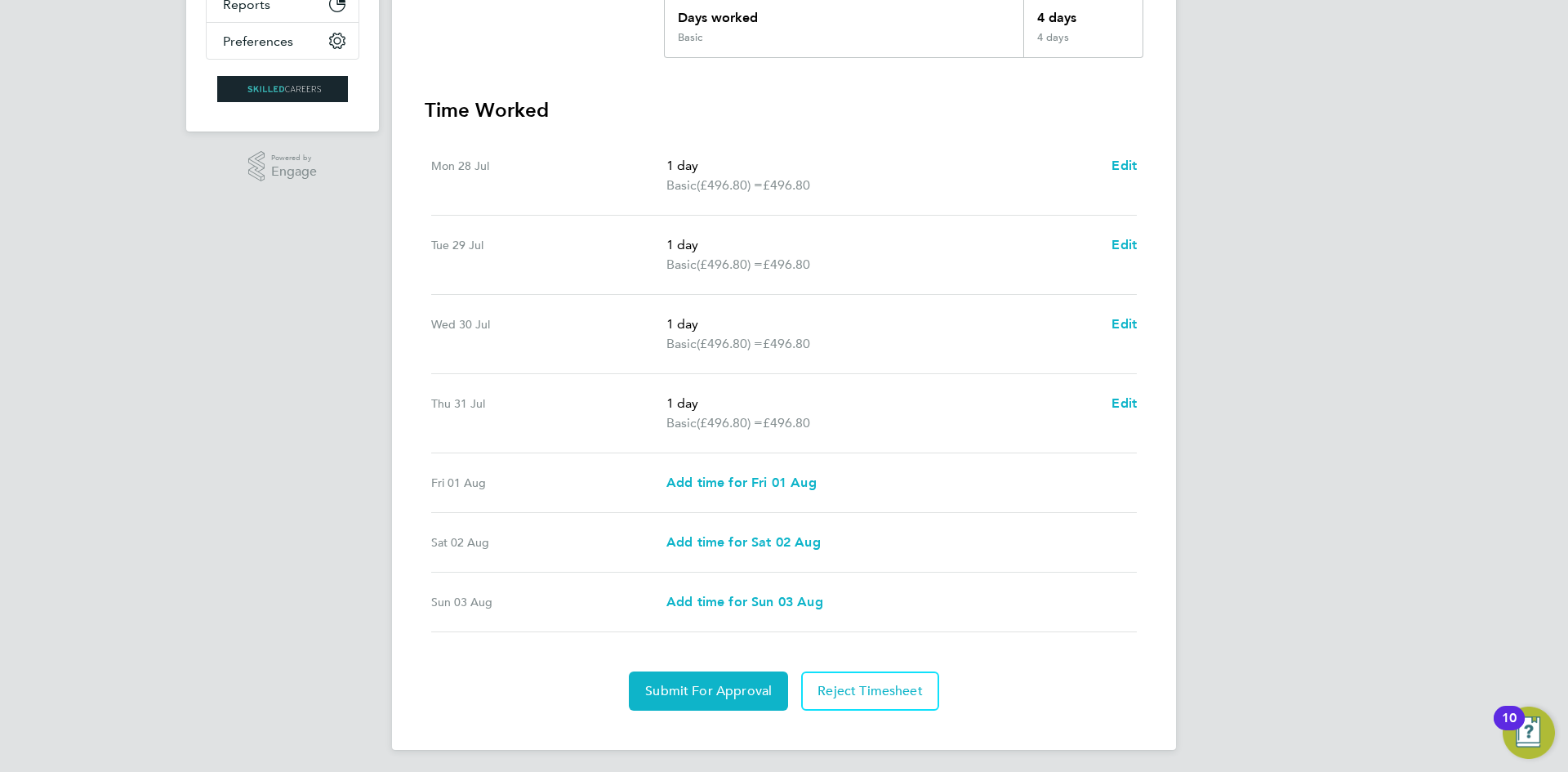scroll, scrollTop: 389, scrollLeft: 0, axis: vertical 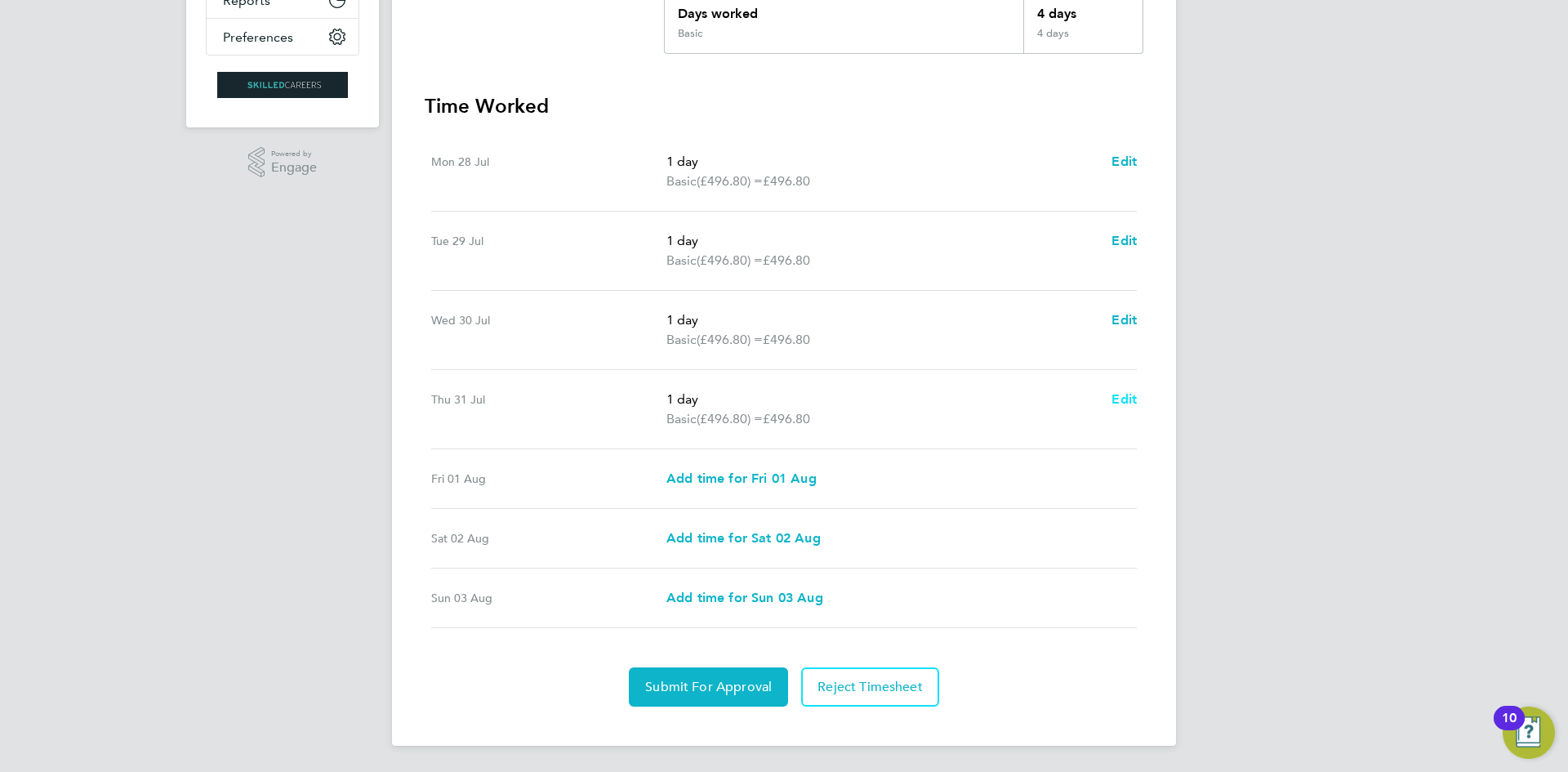 click on "Thu 31 Jul   1 day   Basic   ([CURRENCY][AMOUNT]) =   [CURRENCY][AMOUNT]   Edit" at bounding box center [784, 409] 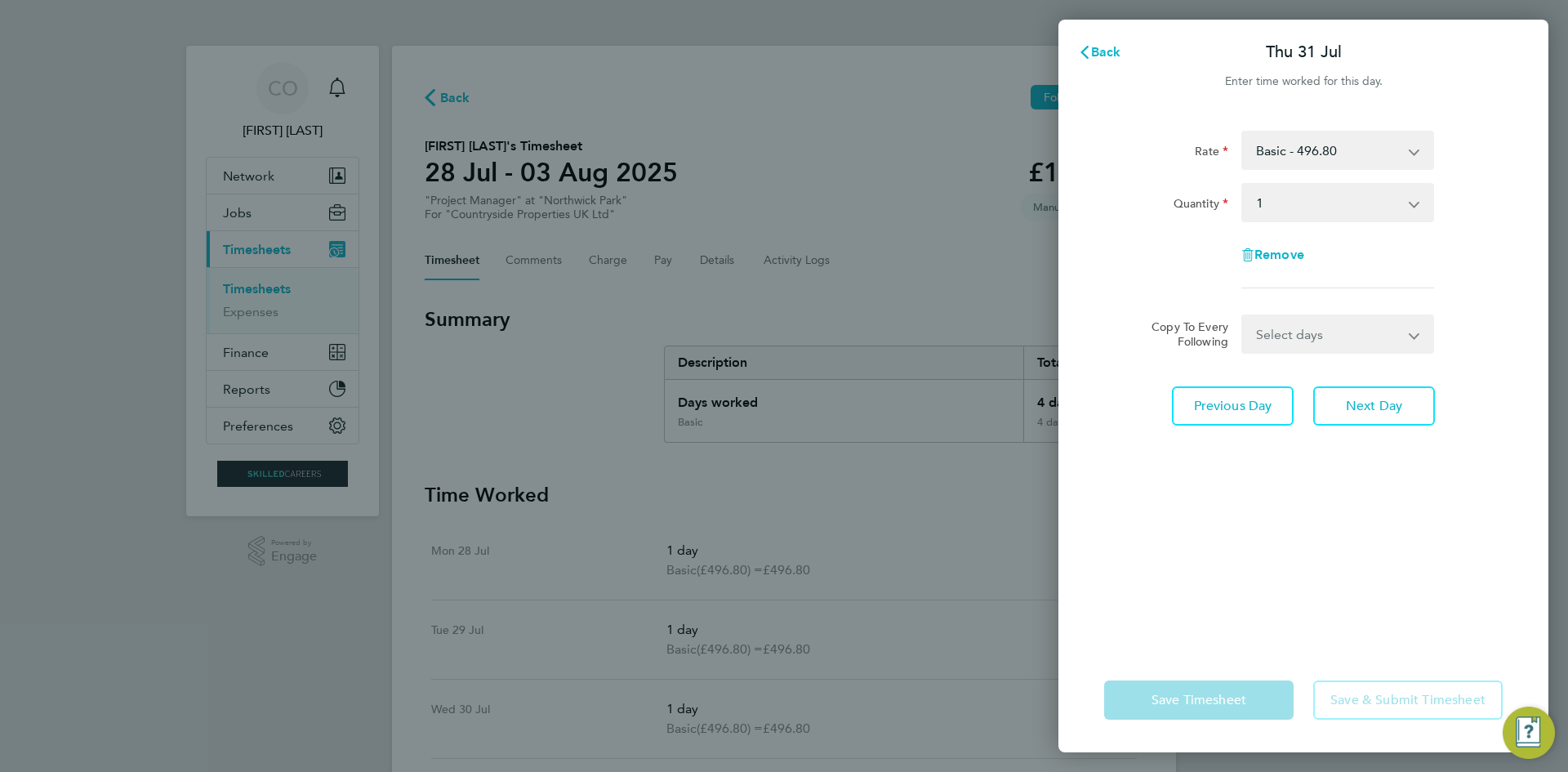 scroll, scrollTop: 0, scrollLeft: 0, axis: both 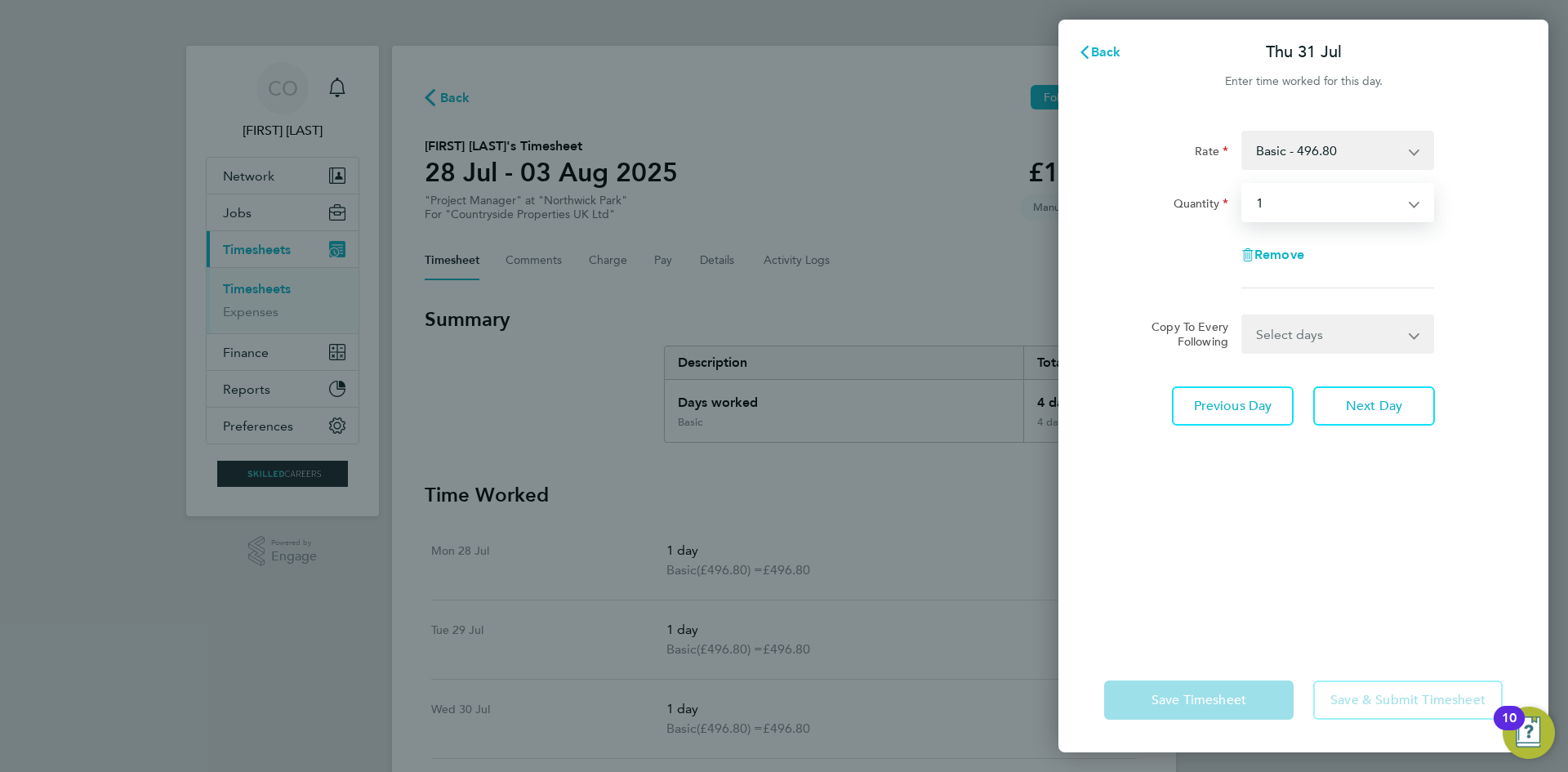 click on "Select quantity   0.5   1" at bounding box center (1328, 203) 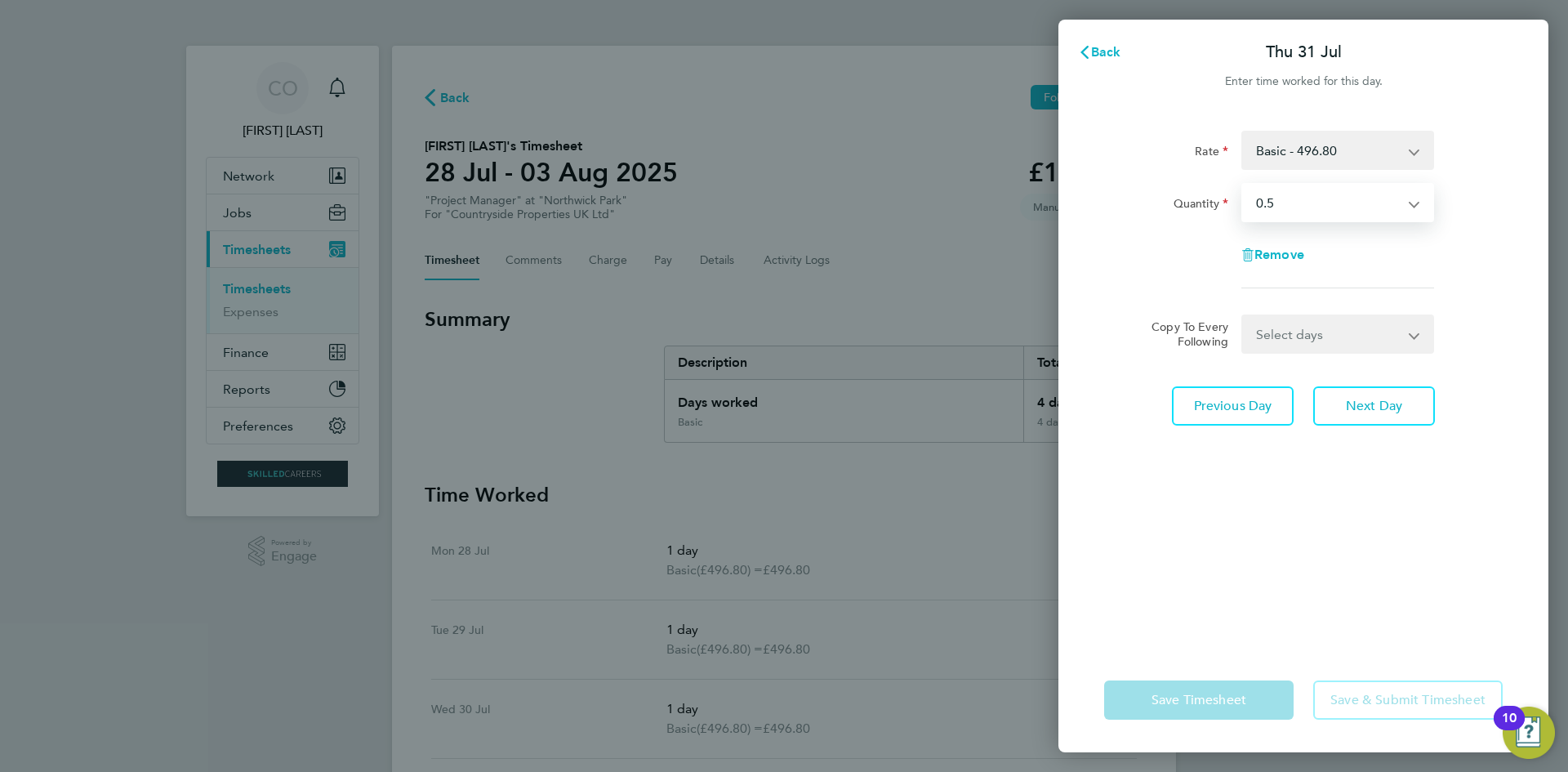 click on "Select quantity   0.5   1" at bounding box center [1328, 203] 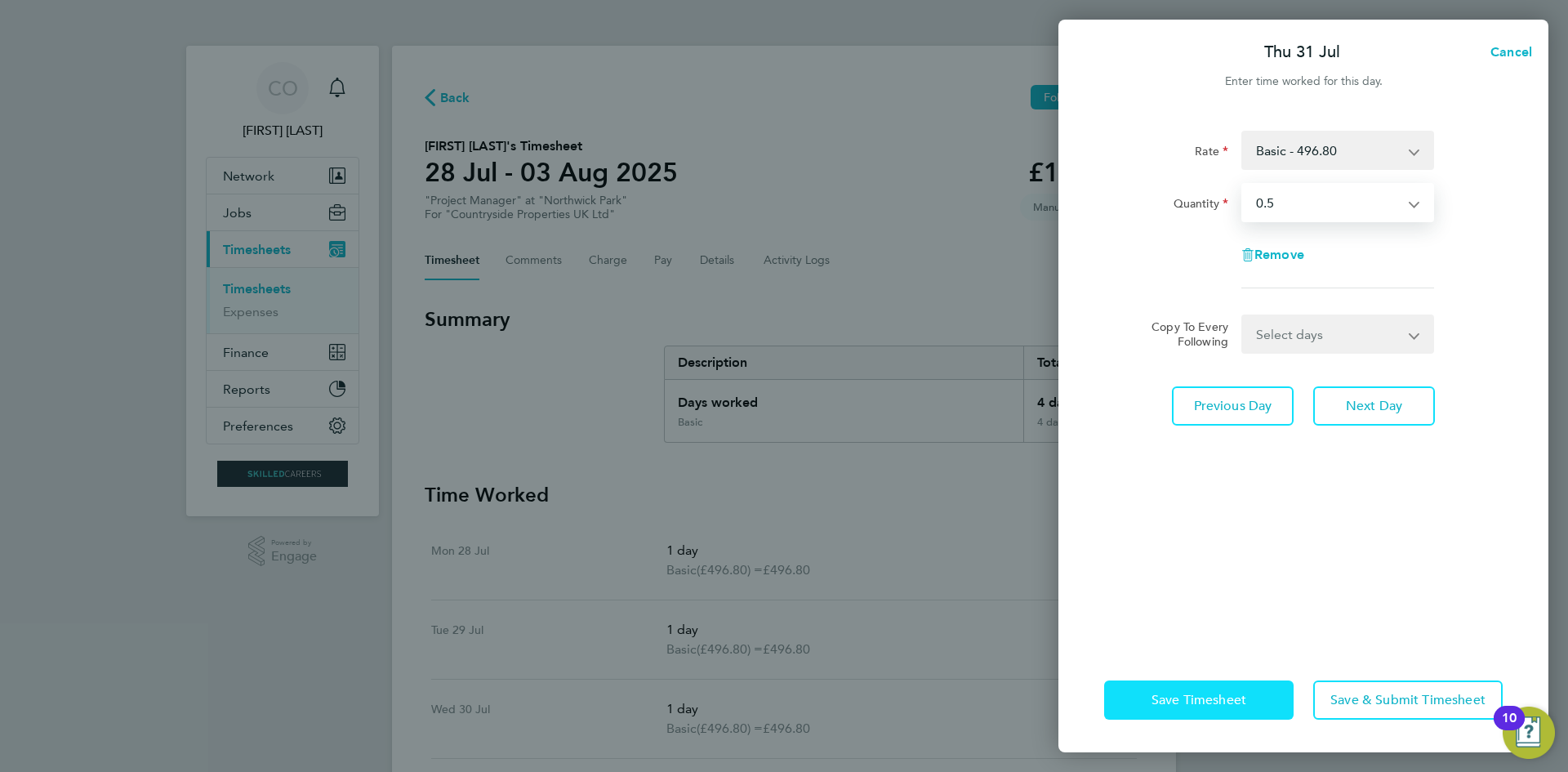 click on "Save Timesheet" 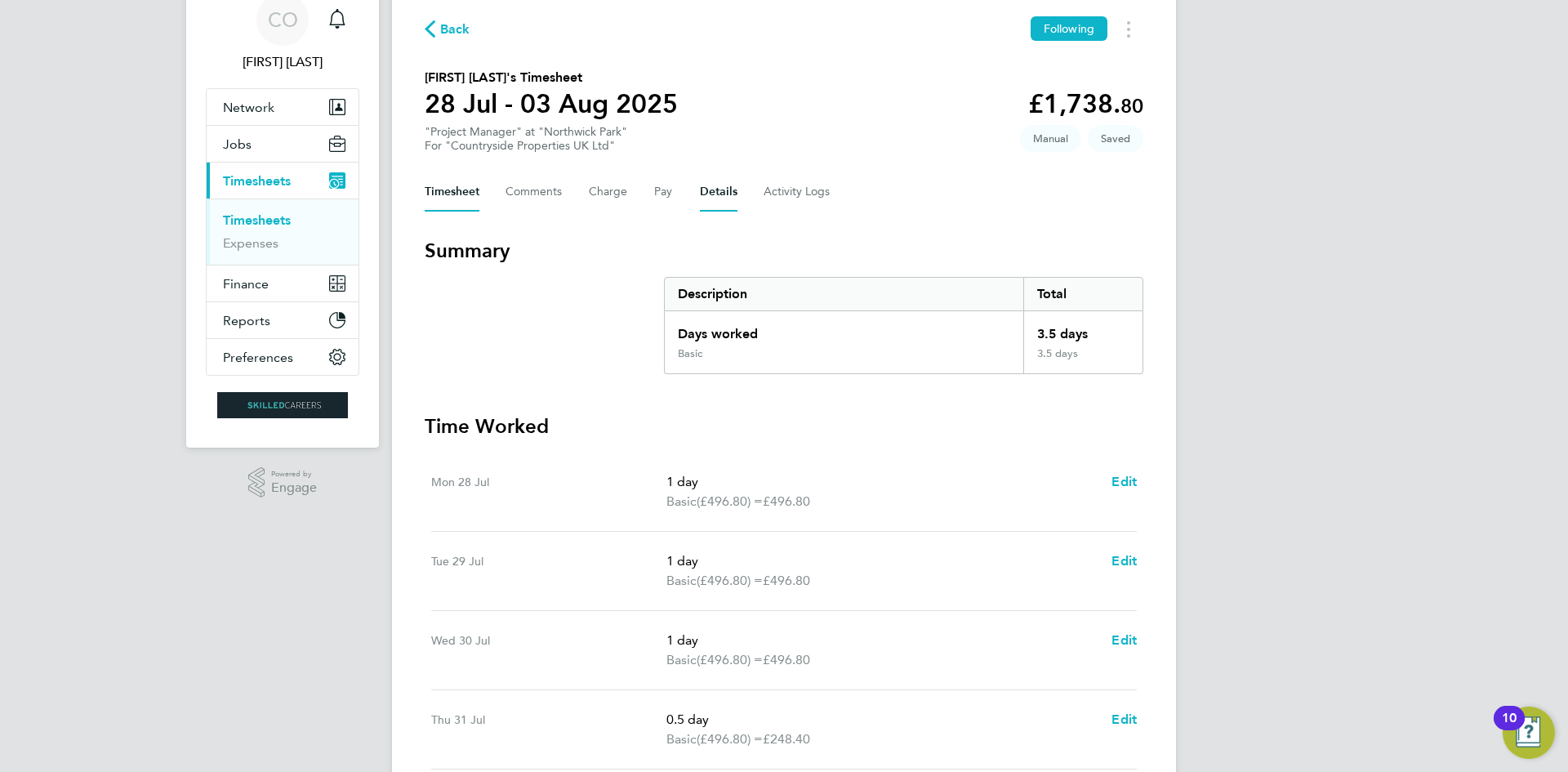 scroll, scrollTop: 0, scrollLeft: 0, axis: both 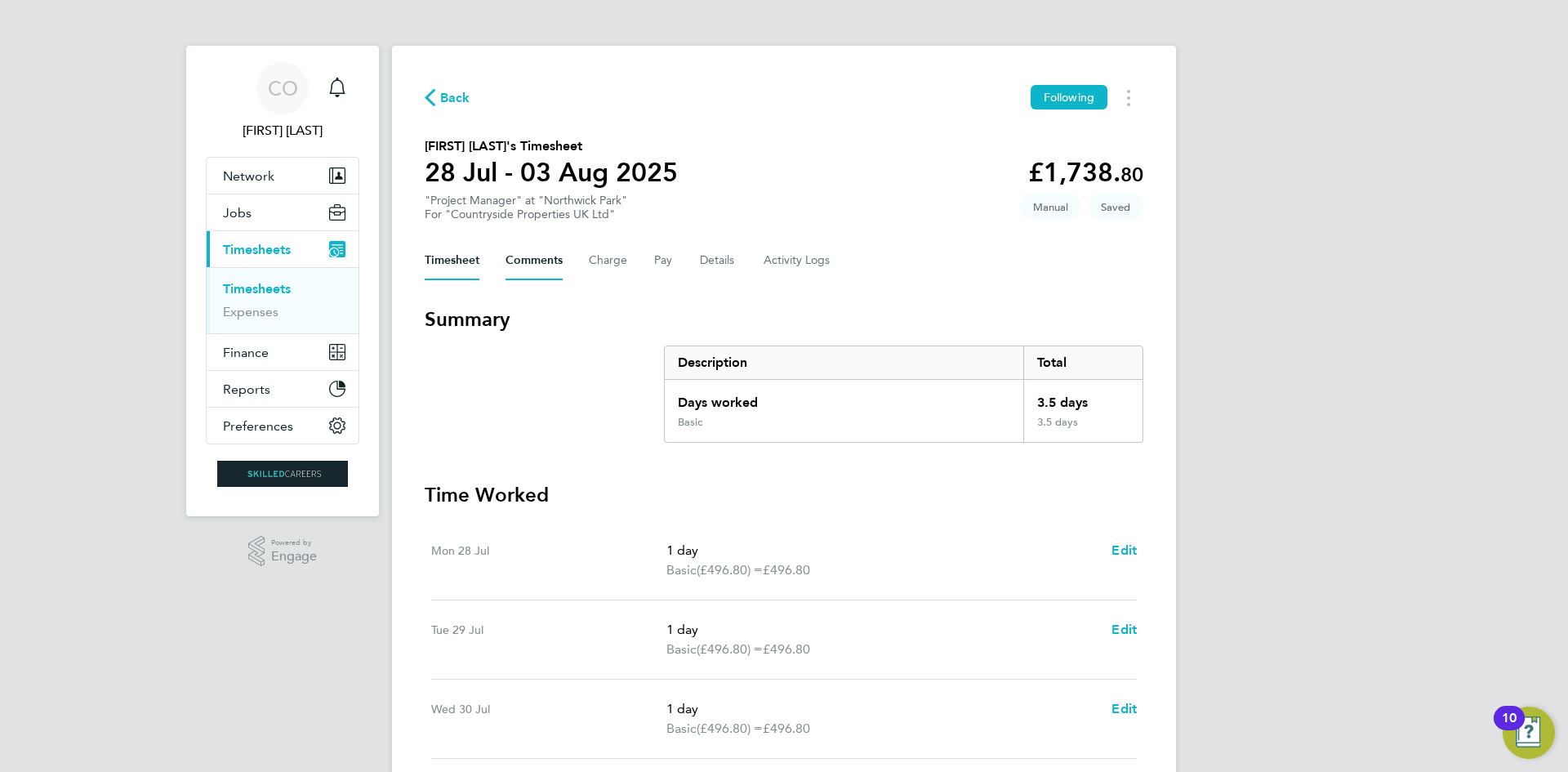 click on "Comments" at bounding box center (534, 261) 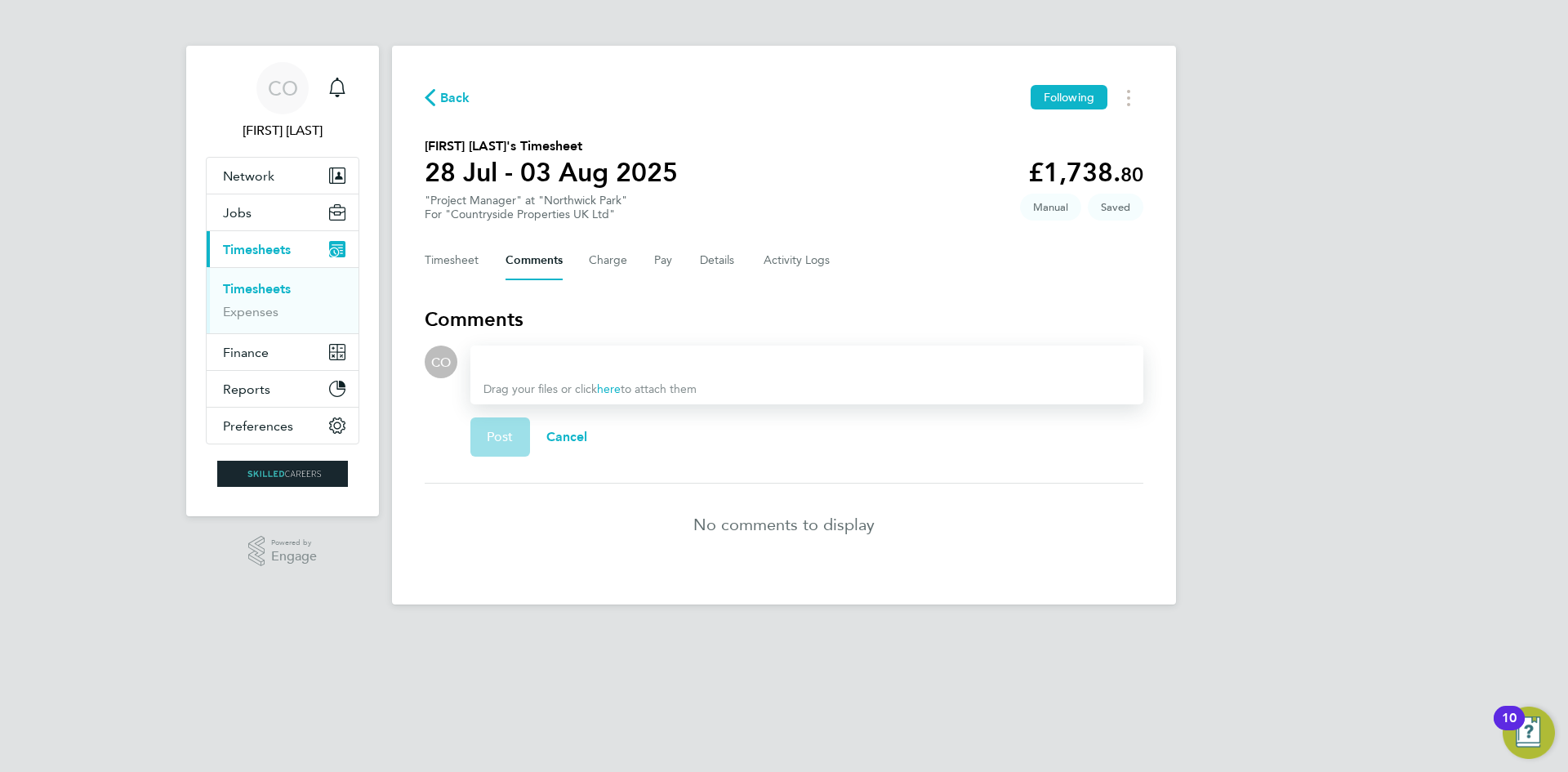click on "Timesheet TS1793579 has been approved
Drop your files here  Supported files: JPG, JPEG, PNG, GIF or PDF Drag your files or click  here  to attach them  Post   Cancel   No comments to display" 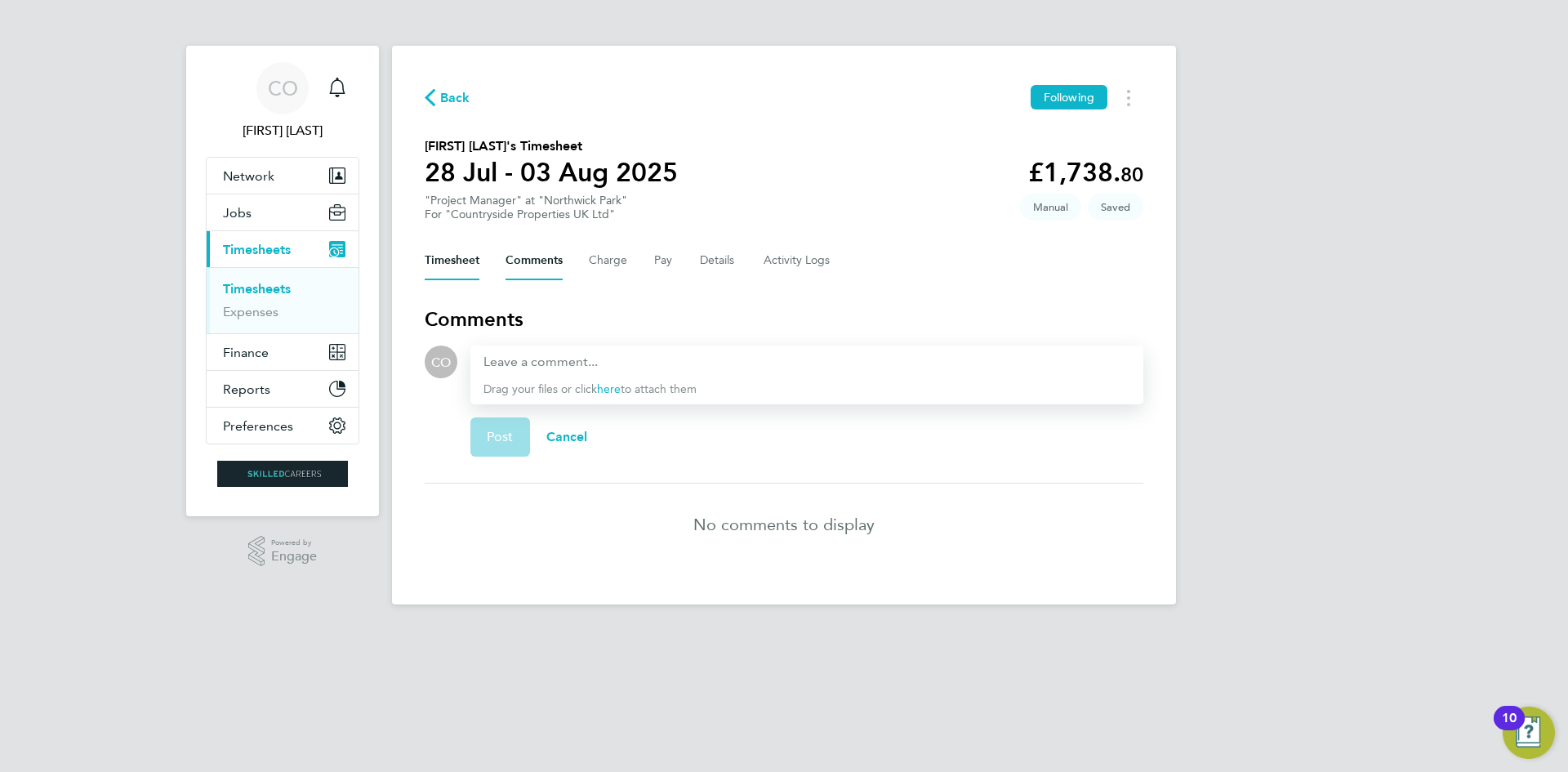 click on "Timesheet" at bounding box center (452, 261) 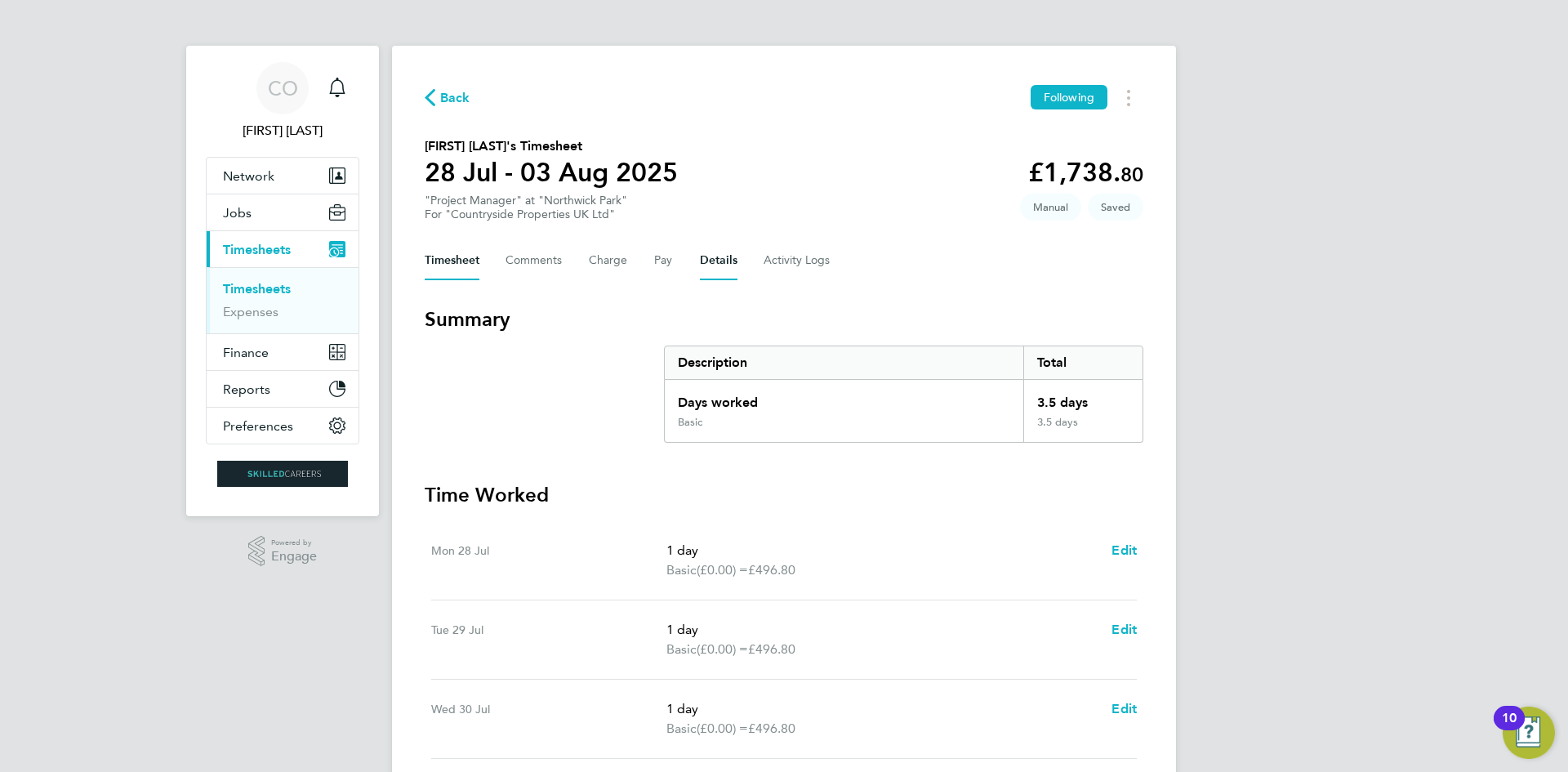 click on "Details" at bounding box center (719, 261) 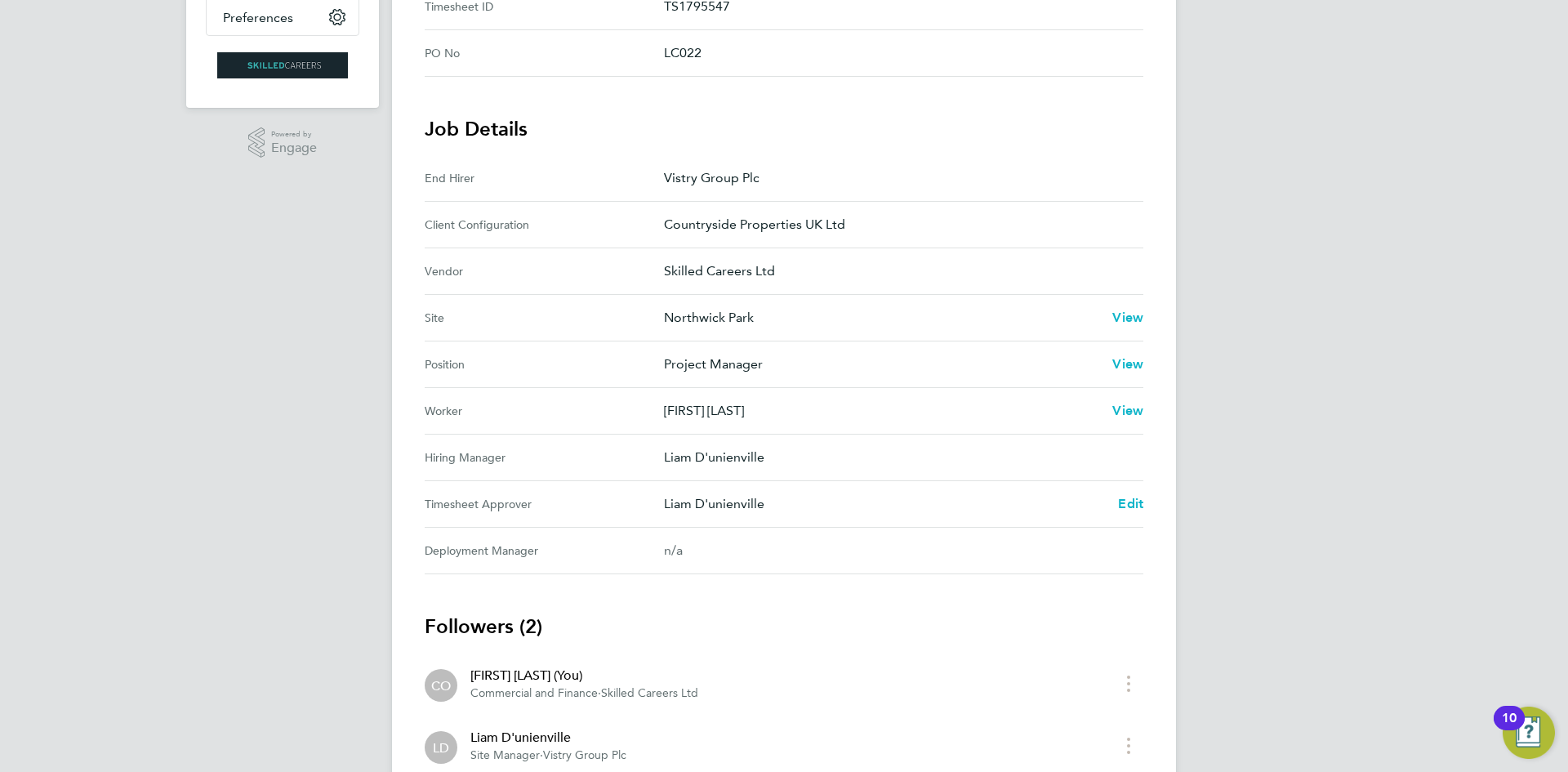 scroll, scrollTop: 0, scrollLeft: 0, axis: both 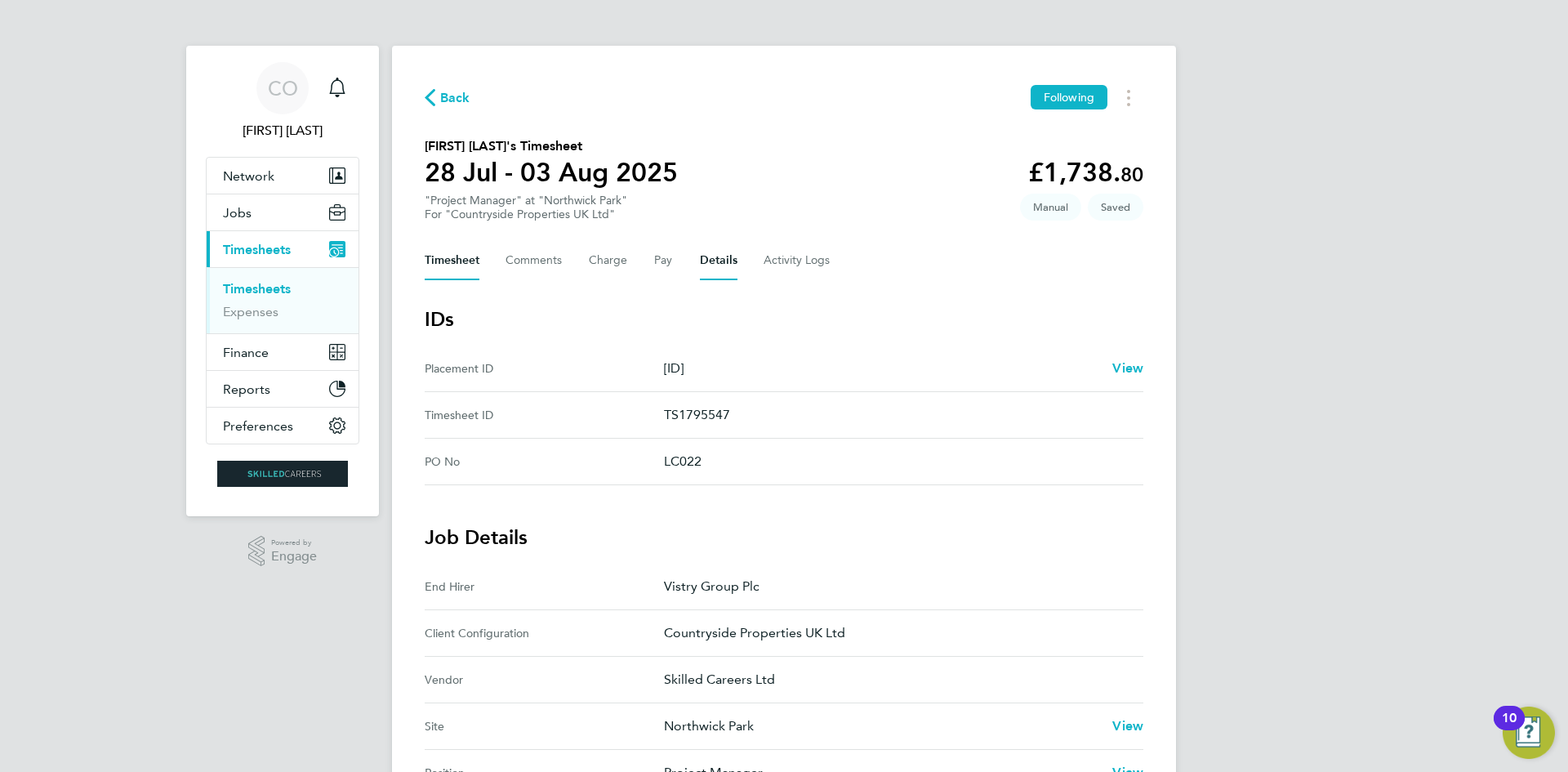 click on "Timesheet" at bounding box center (452, 261) 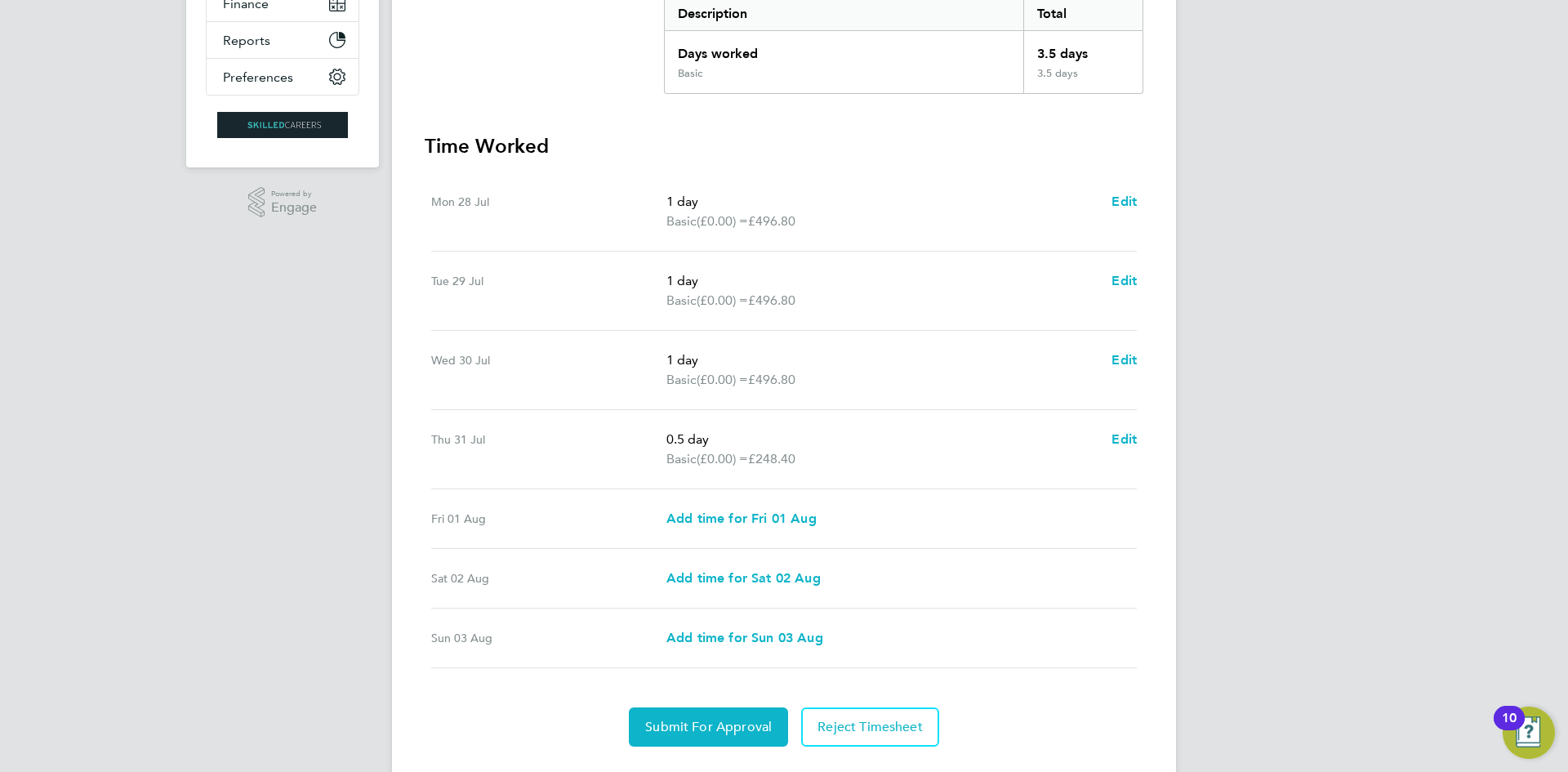 scroll, scrollTop: 389, scrollLeft: 0, axis: vertical 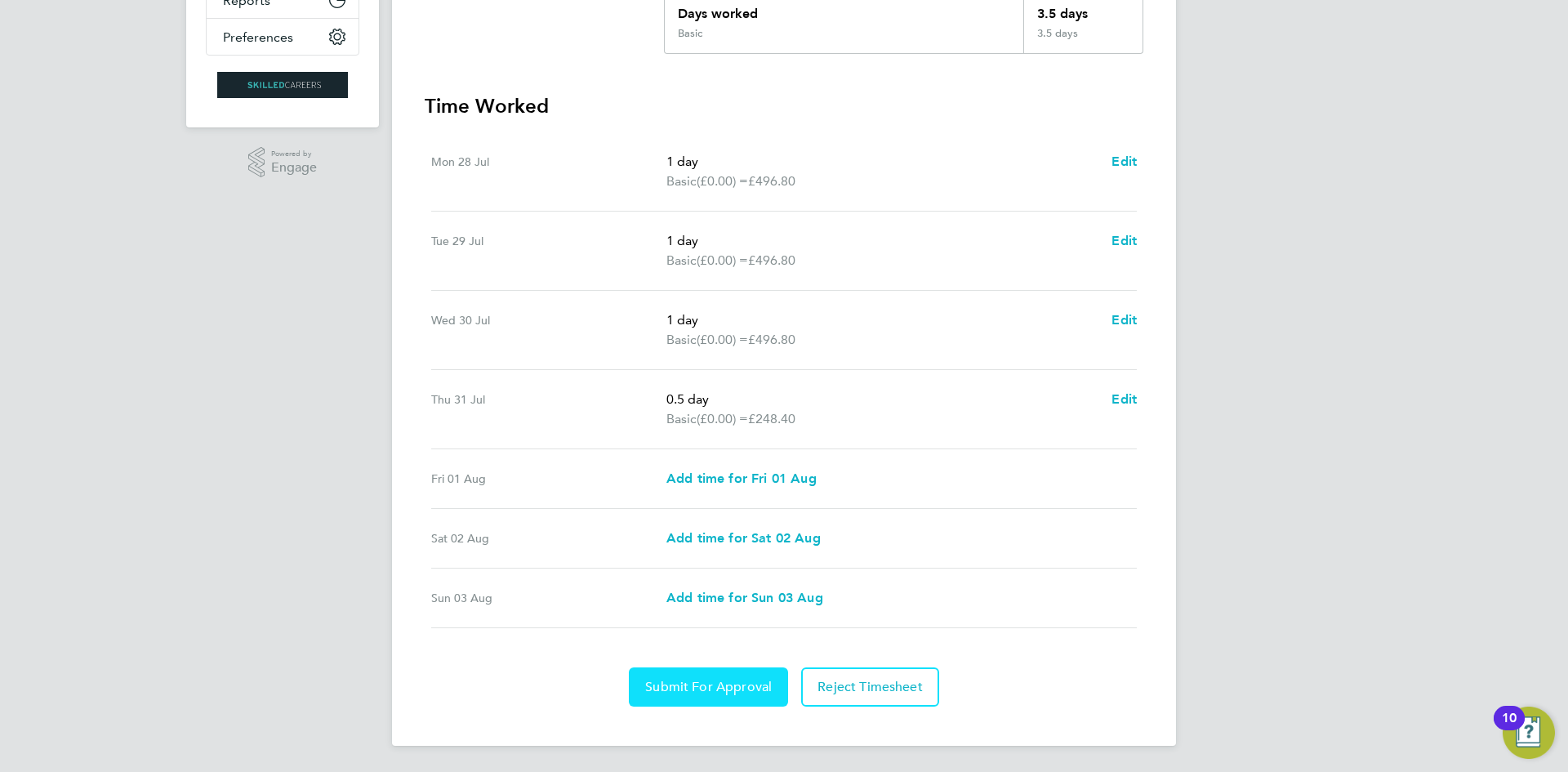 click on "Submit For Approval" 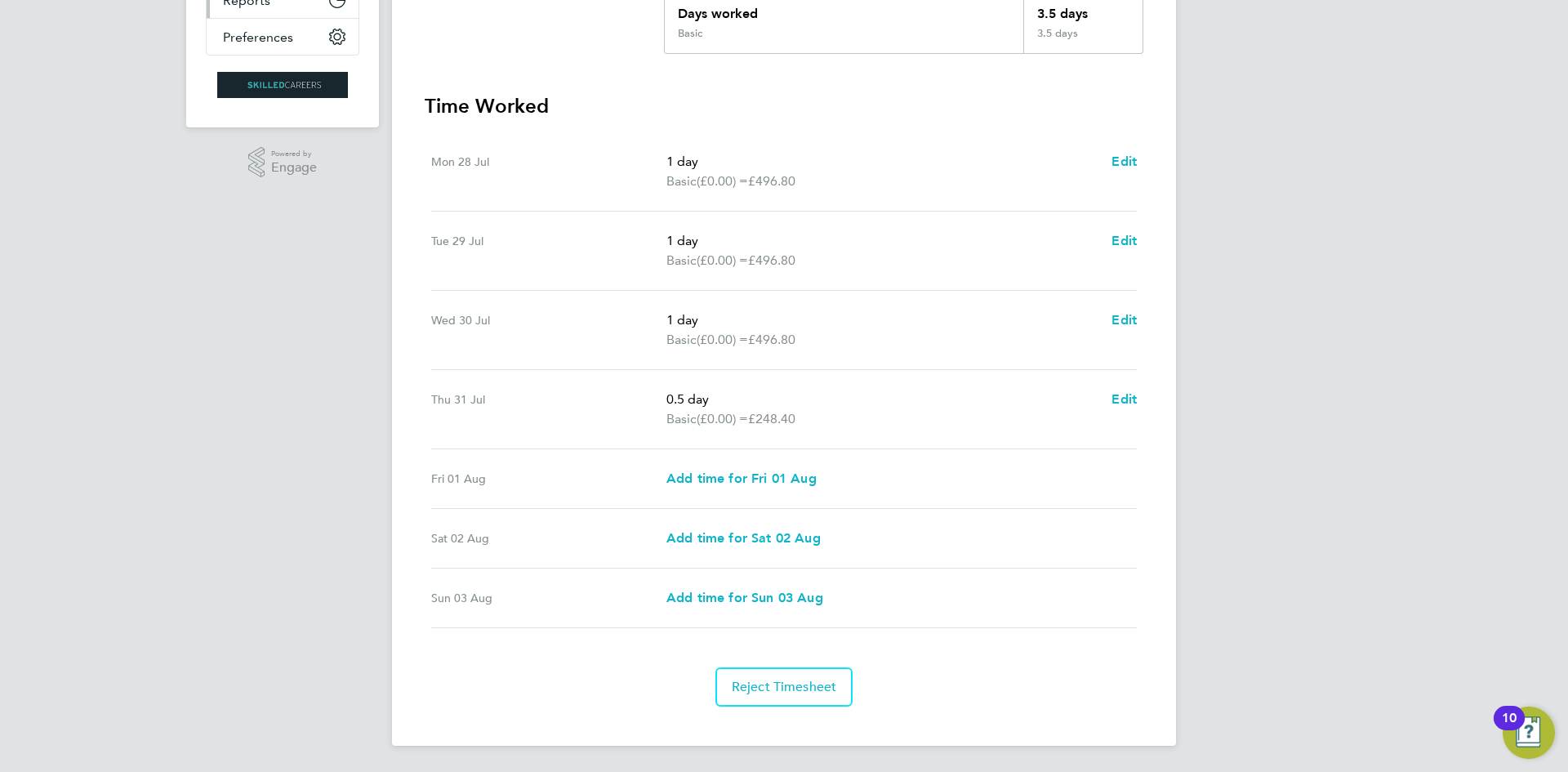 scroll, scrollTop: 0, scrollLeft: 0, axis: both 